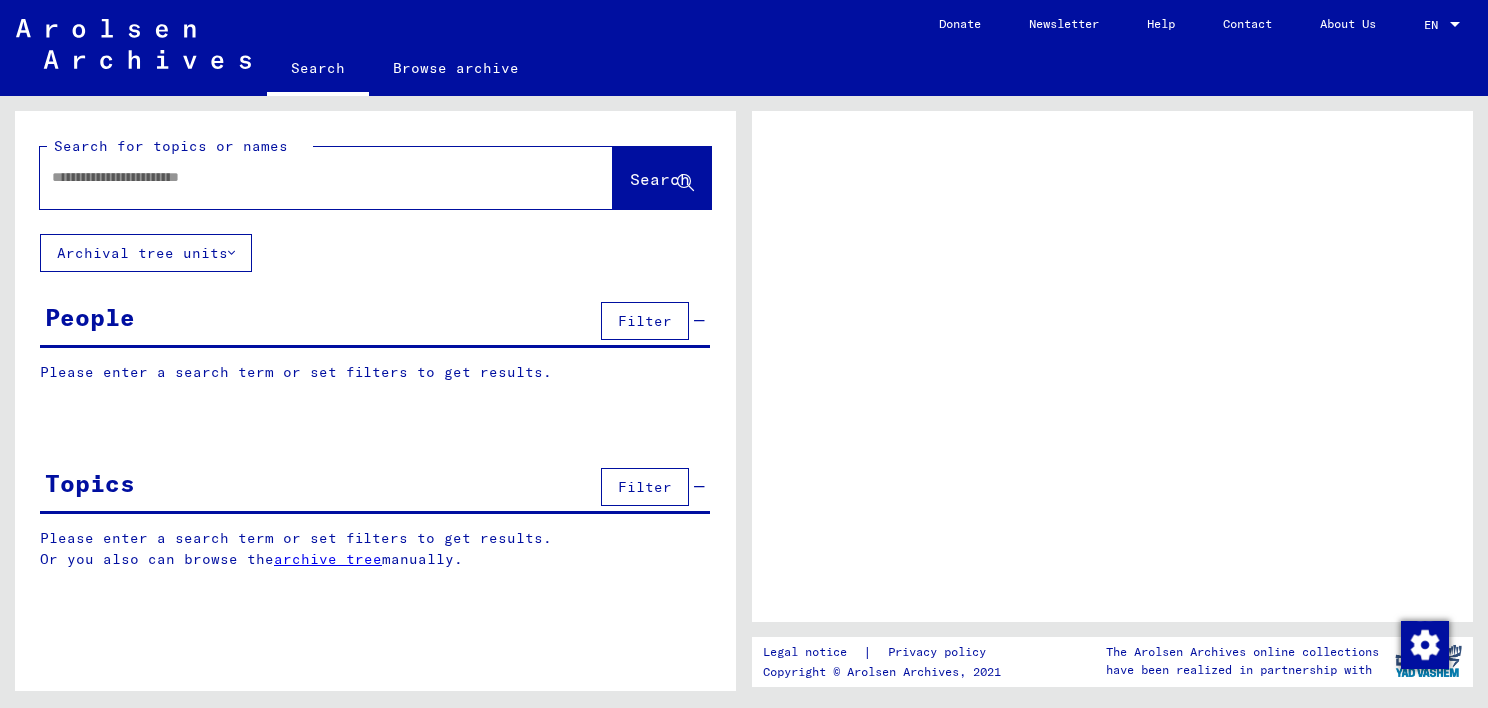 scroll, scrollTop: 0, scrollLeft: 0, axis: both 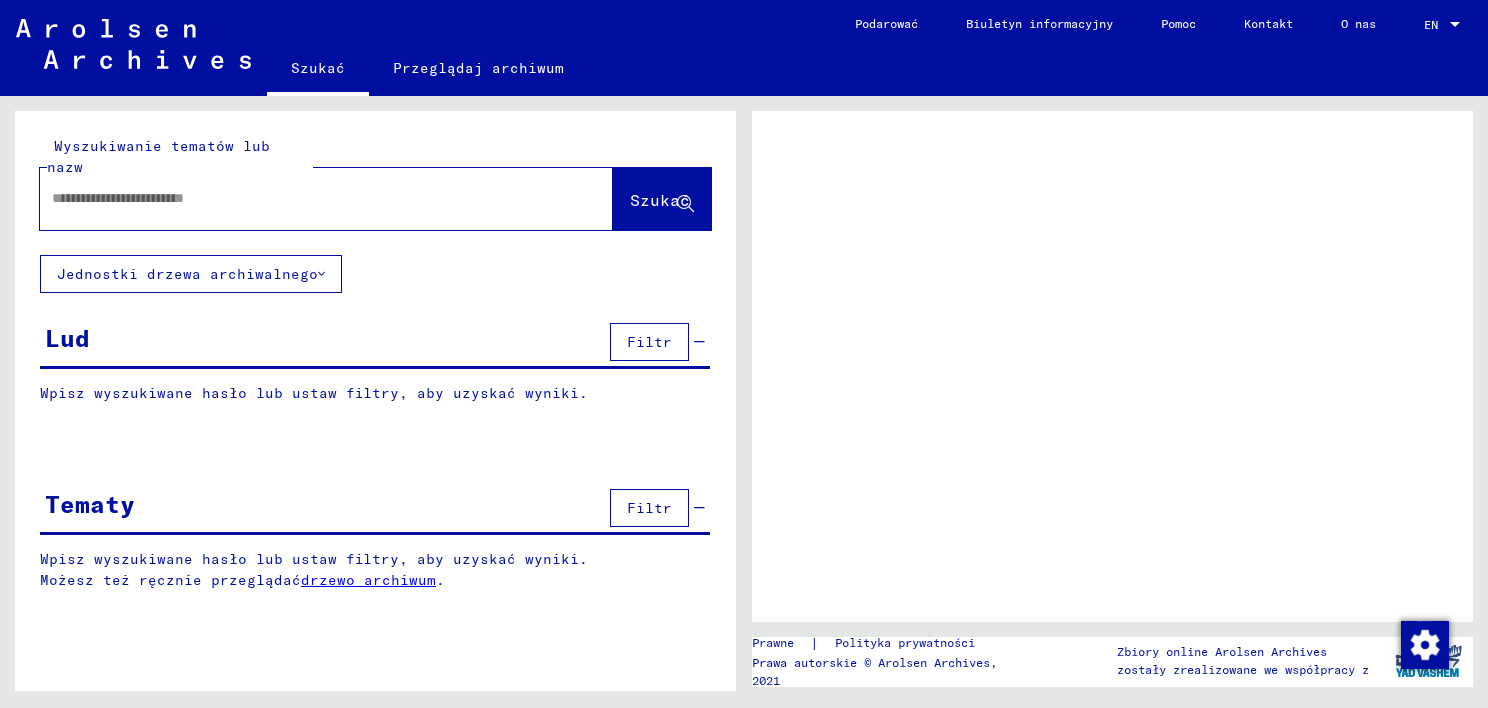 click at bounding box center (308, 198) 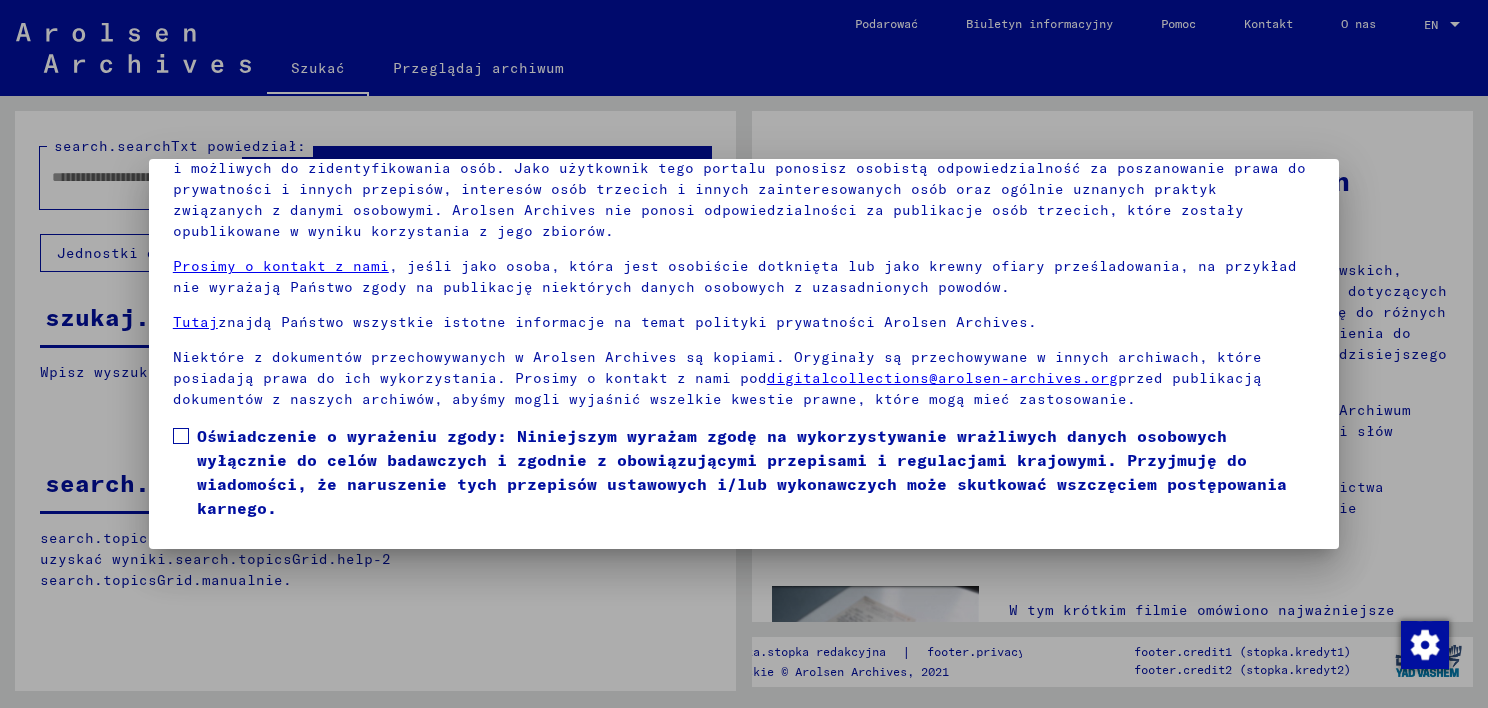 scroll, scrollTop: 170, scrollLeft: 0, axis: vertical 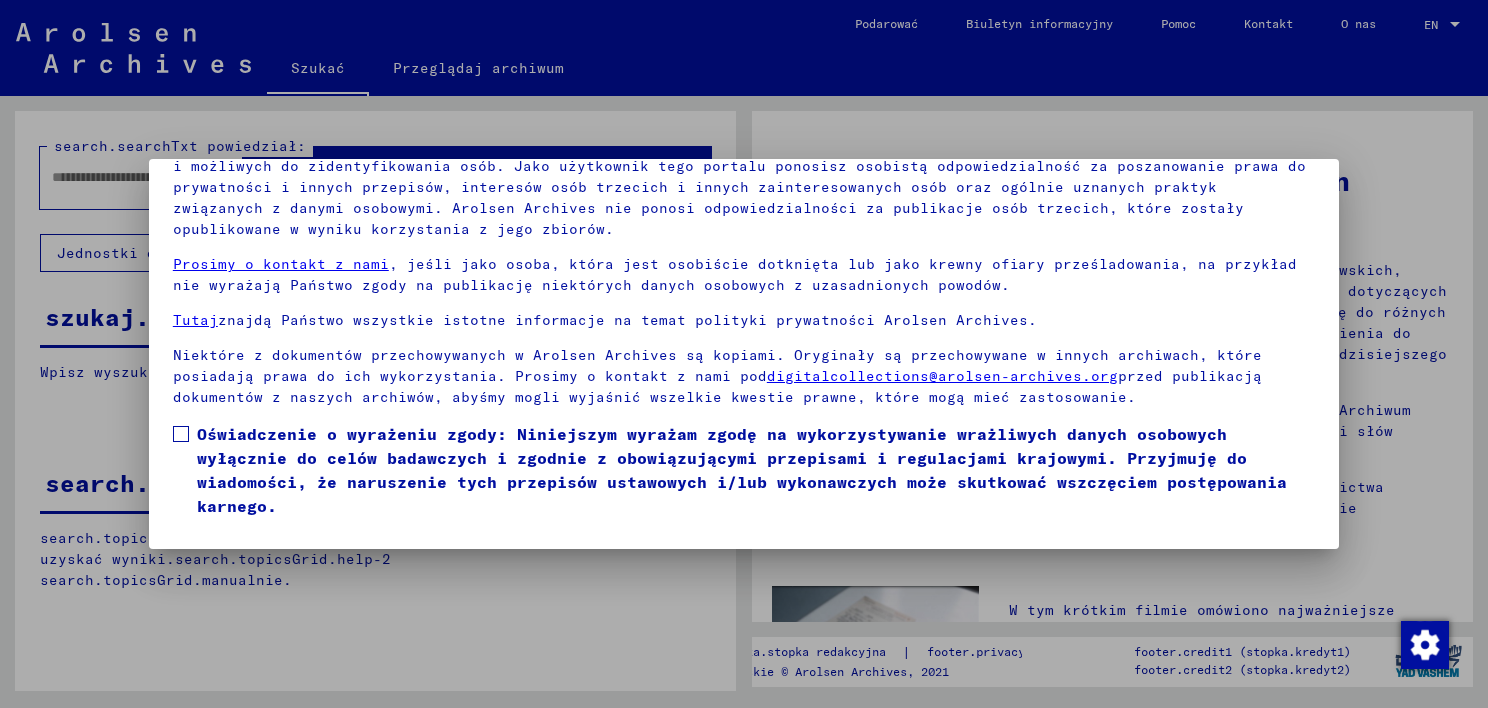 click at bounding box center (181, 434) 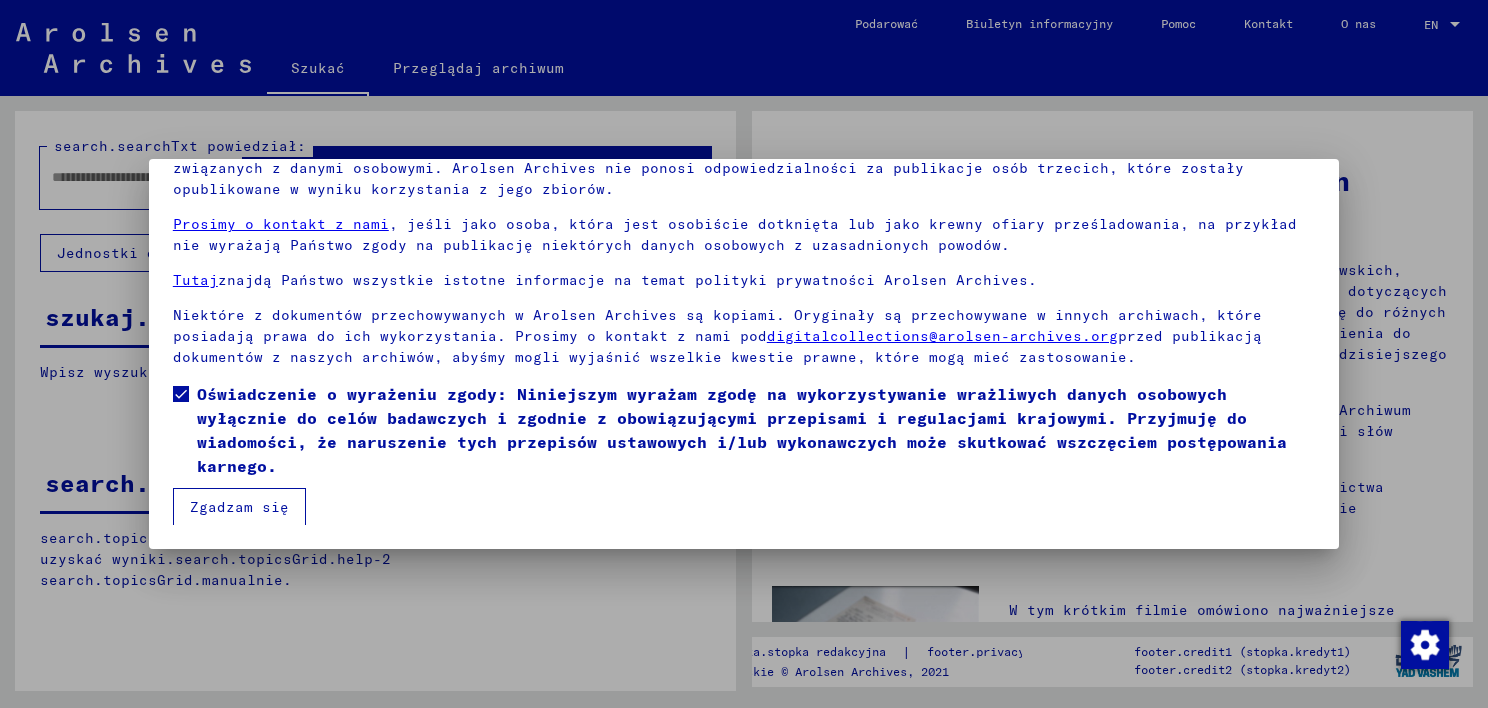 scroll, scrollTop: 40, scrollLeft: 0, axis: vertical 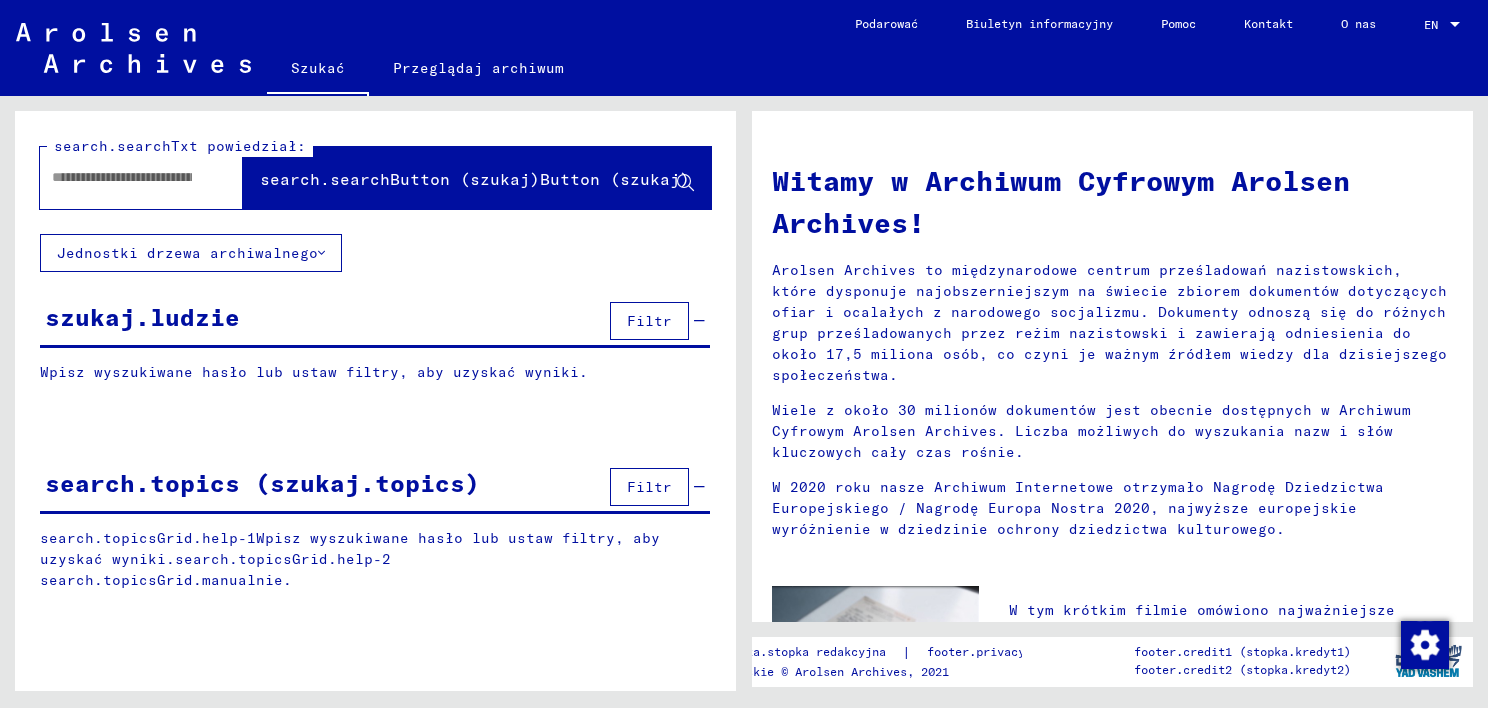 click on "search.searchTxt powiedział:" 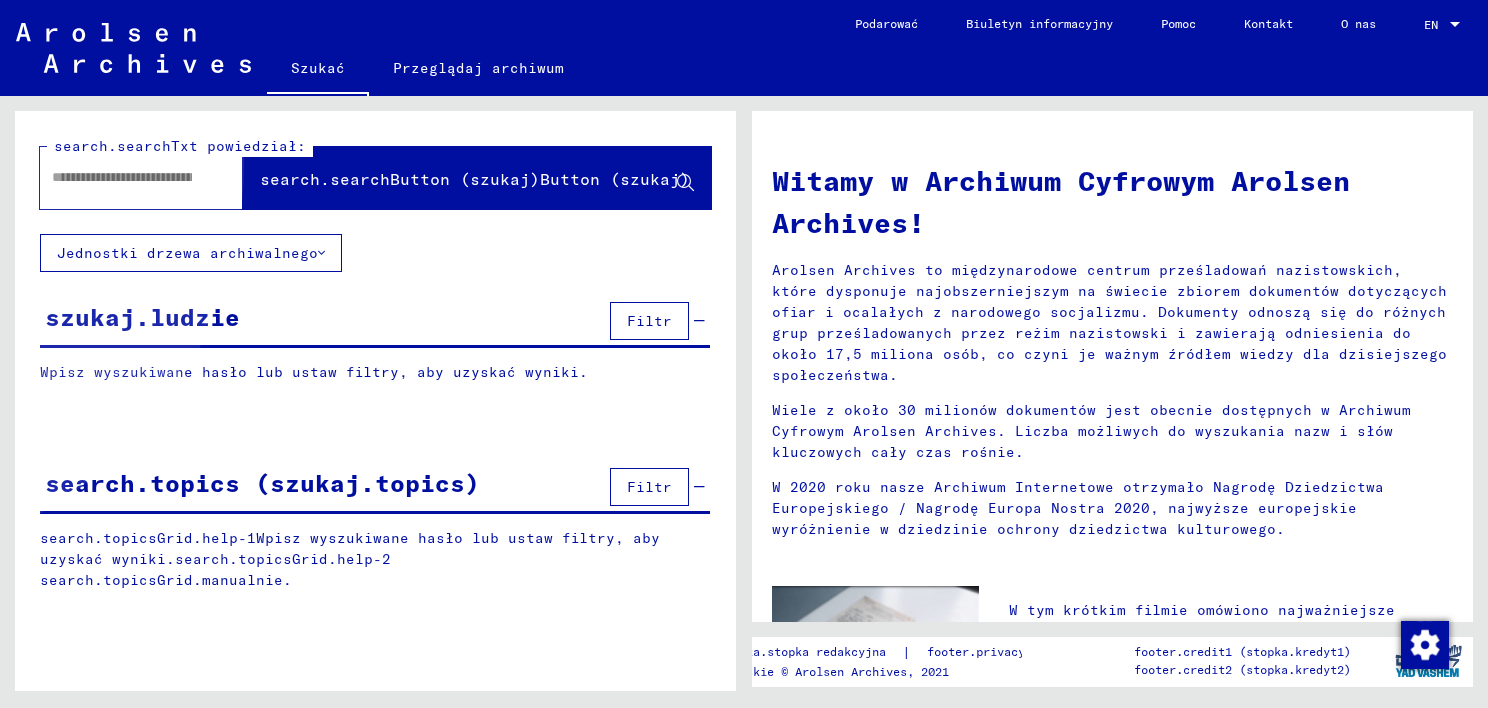 click on "search.searchButton (szukaj)Button (szukaj)" 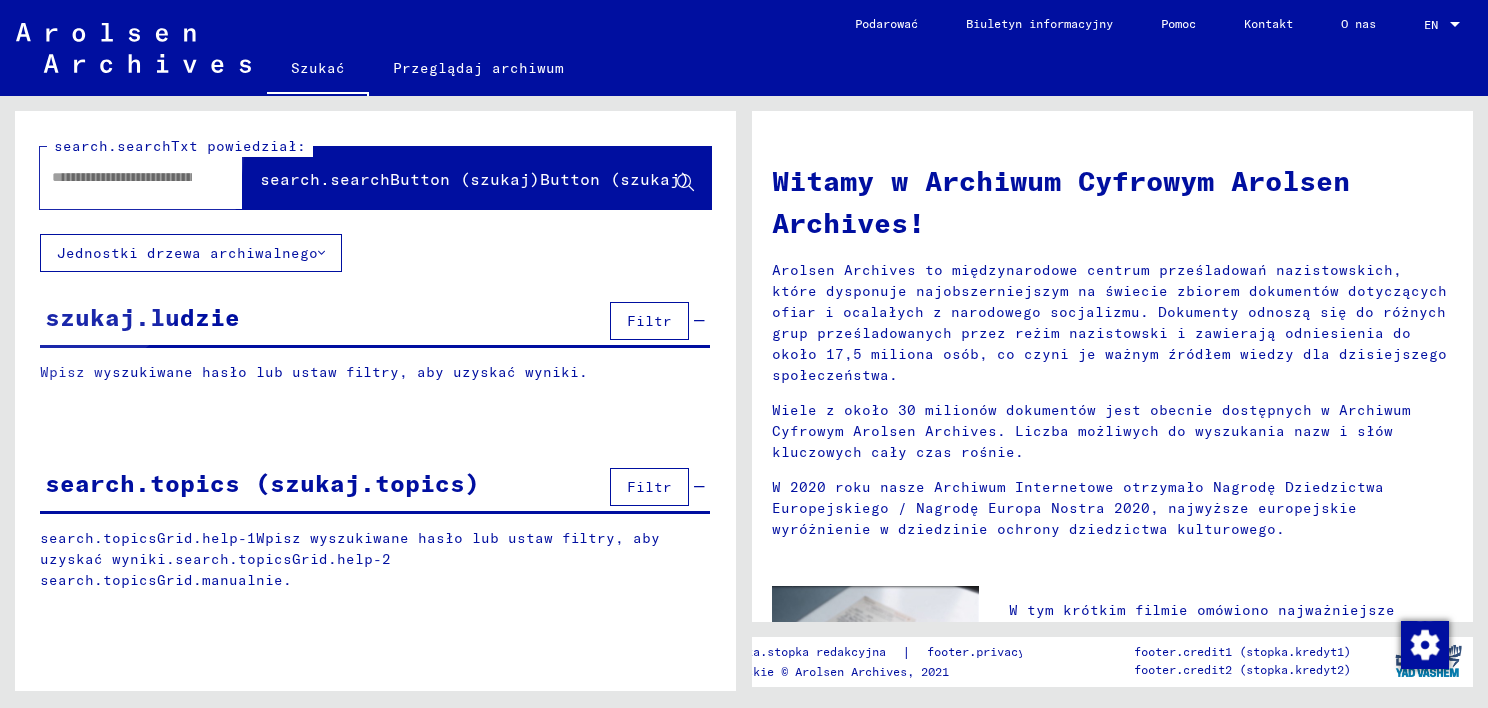 click on "search.searchButton (szukaj)Button (szukaj)" 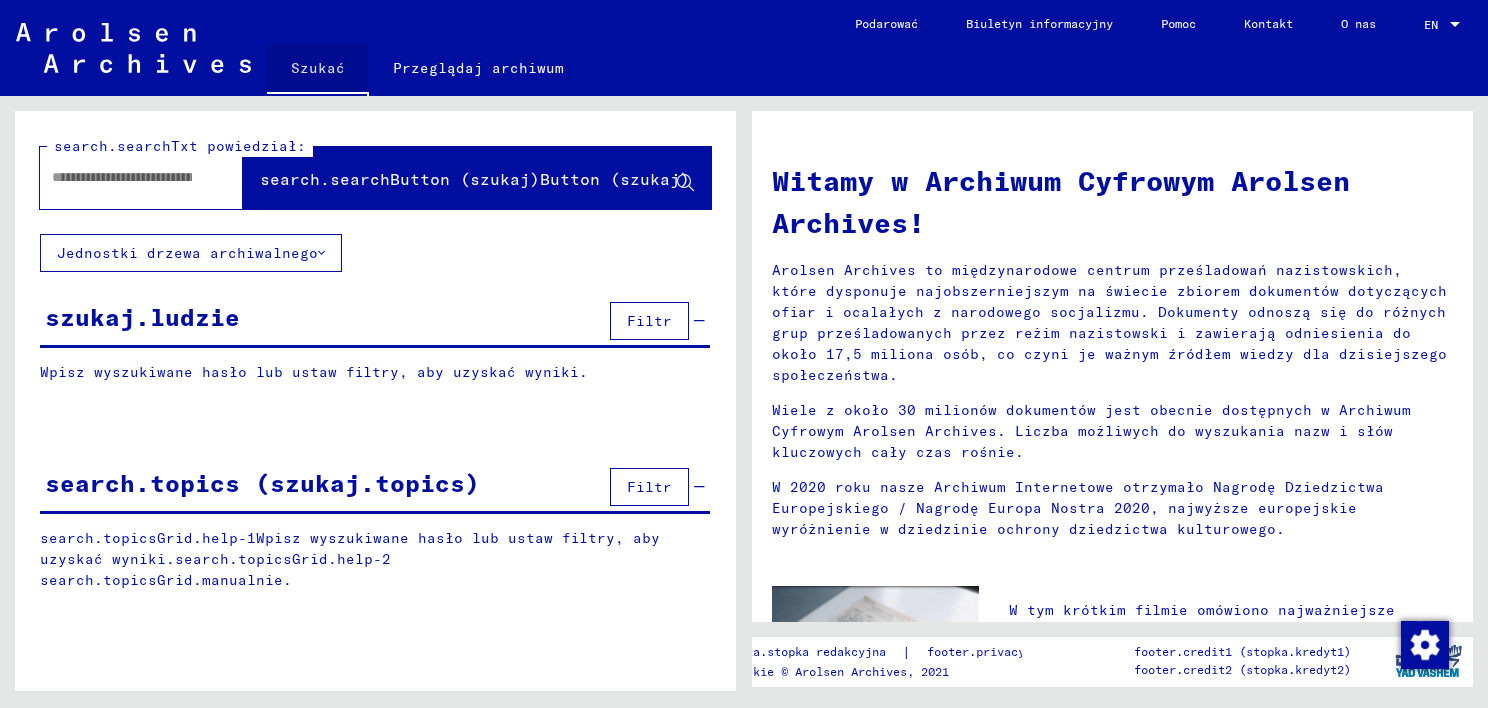 click on "Szukać" 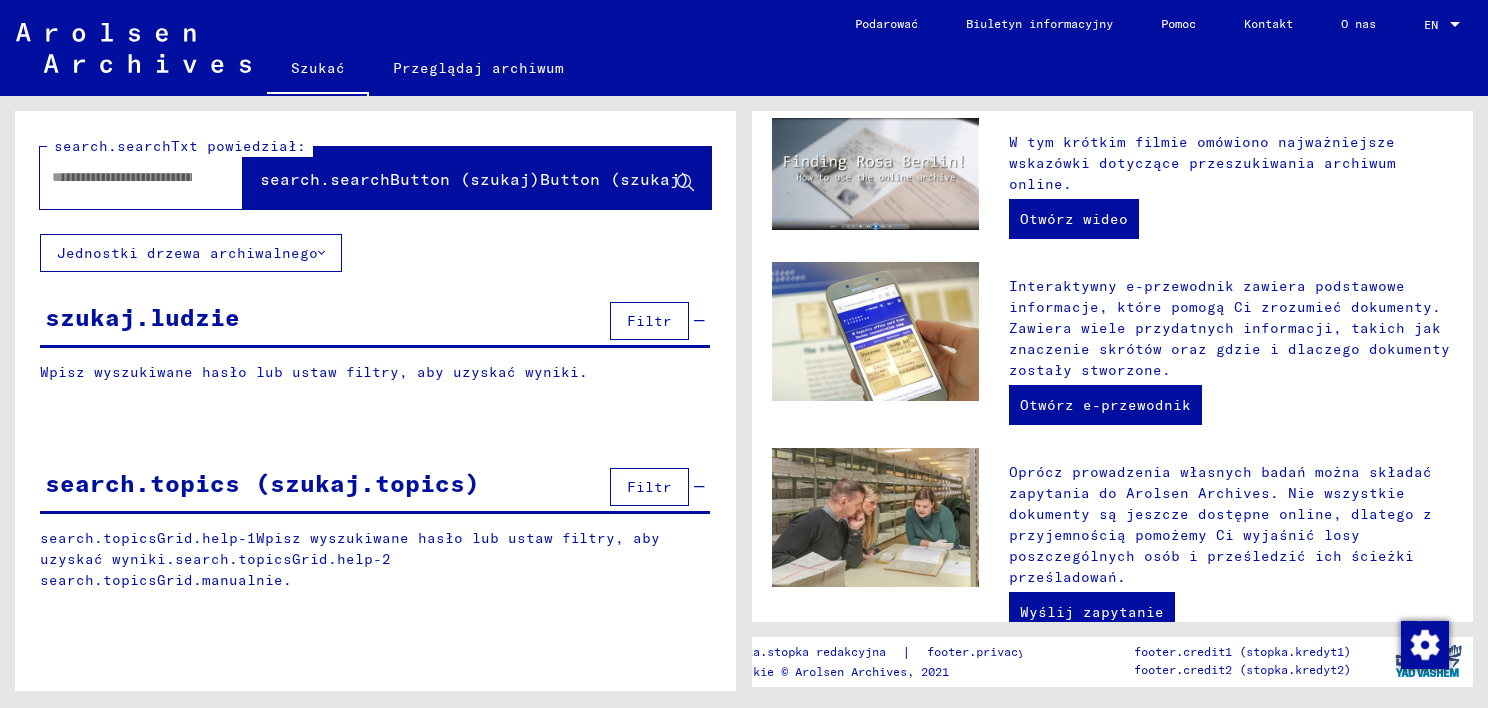 scroll, scrollTop: 460, scrollLeft: 0, axis: vertical 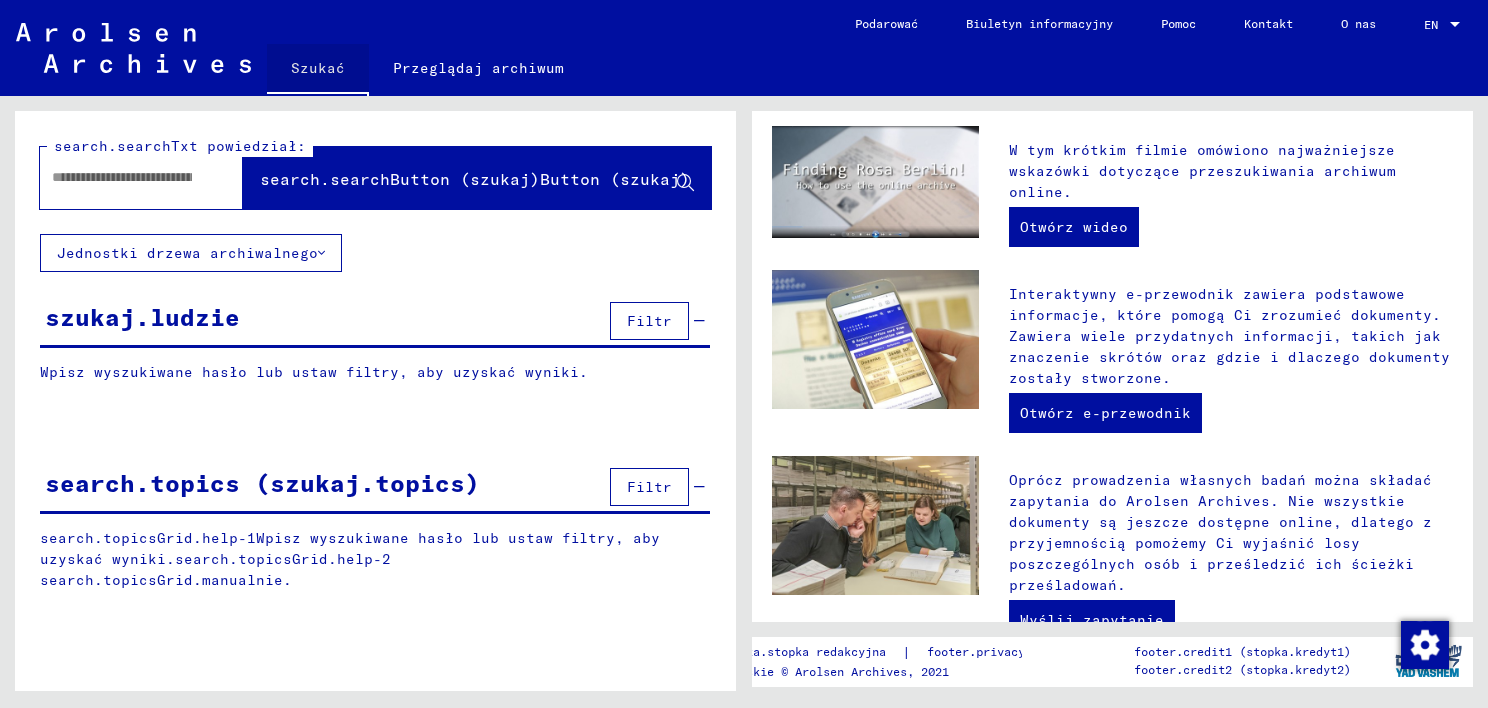 click on "Szukać" 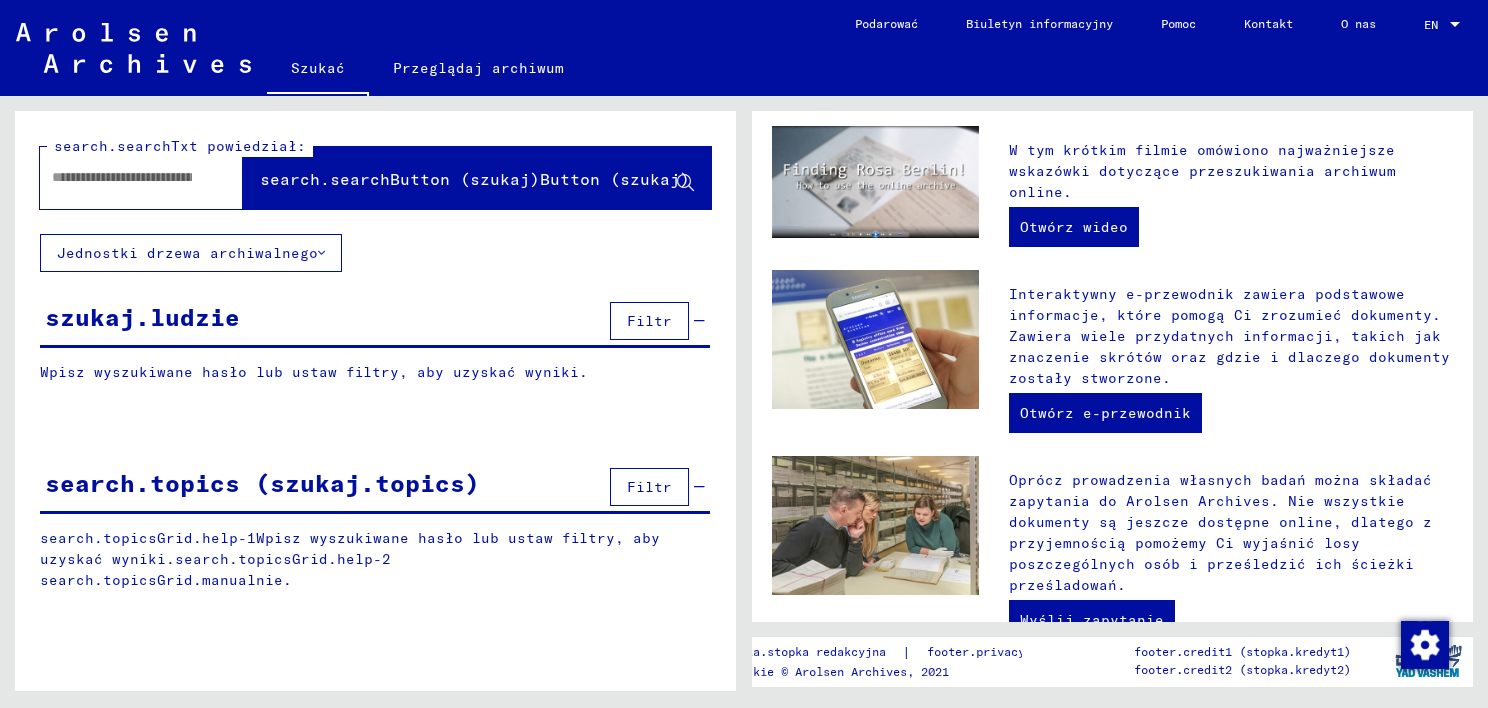 click at bounding box center [122, 177] 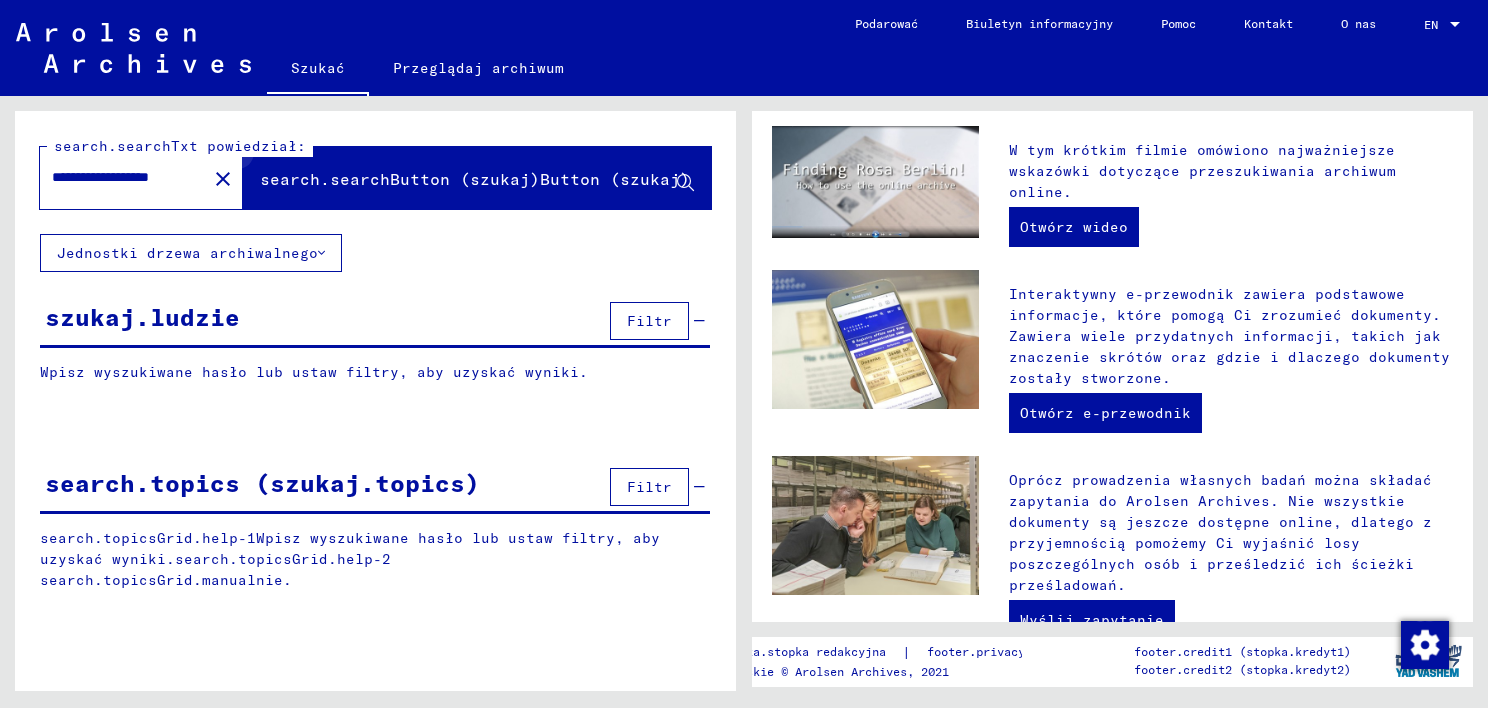 click 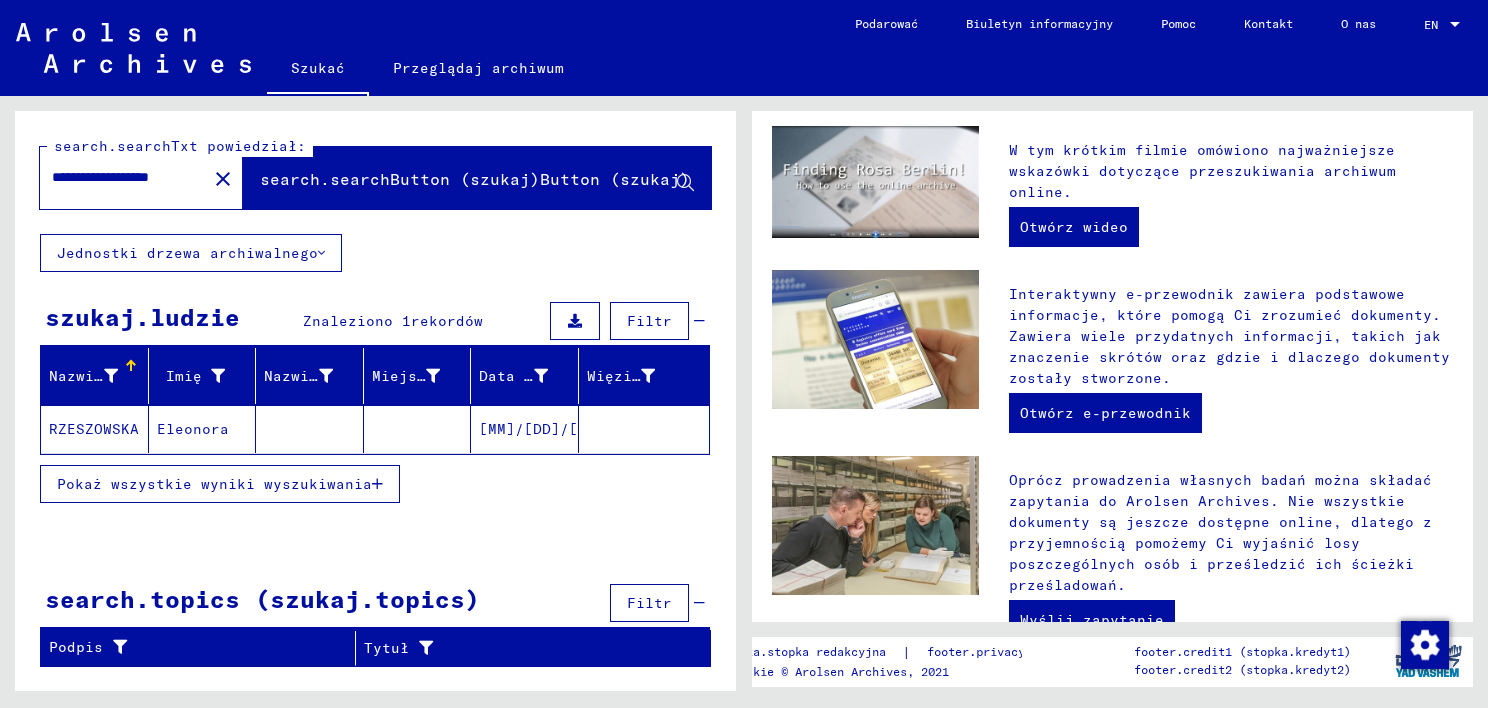 click on "Pokaż wszystkie wyniki wyszukiwania" at bounding box center (214, 484) 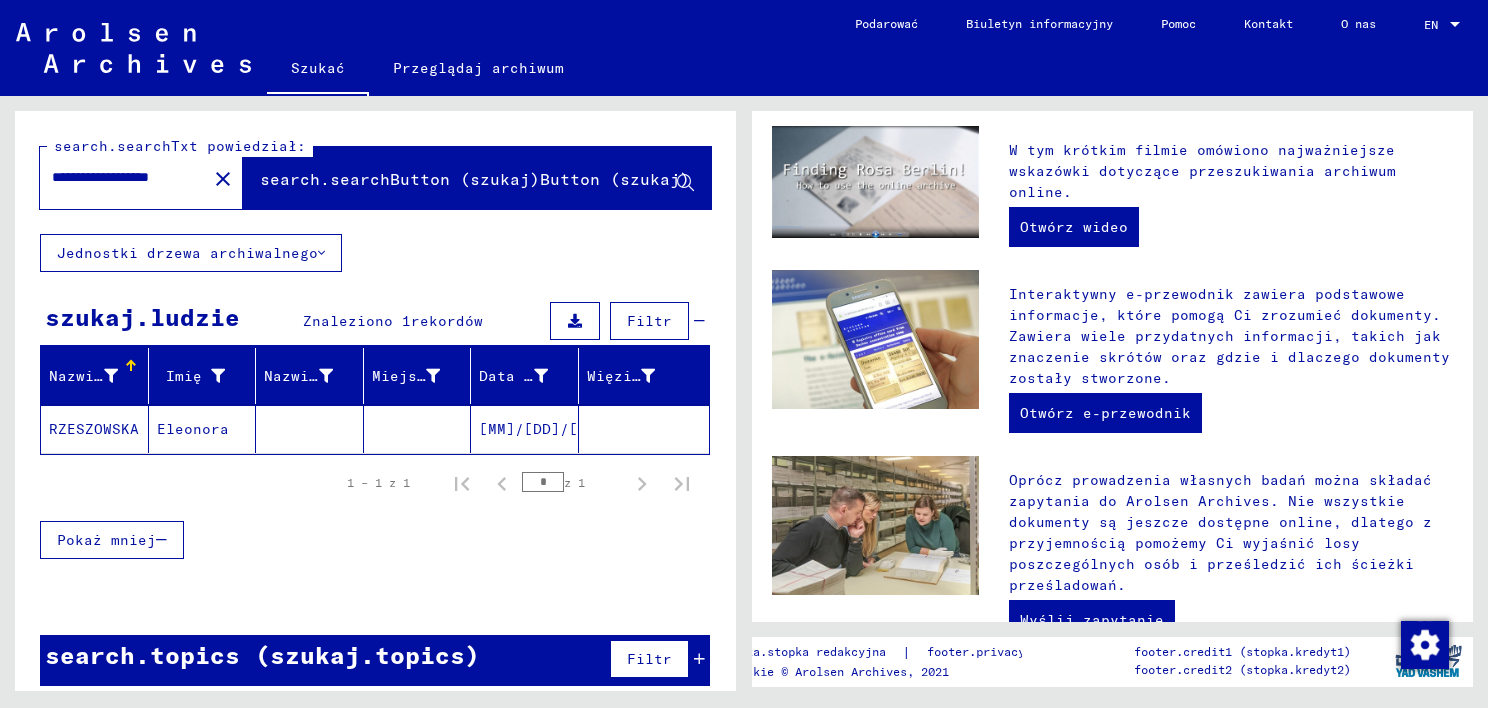 click on "[MM]/[DD]/[YYYY]" 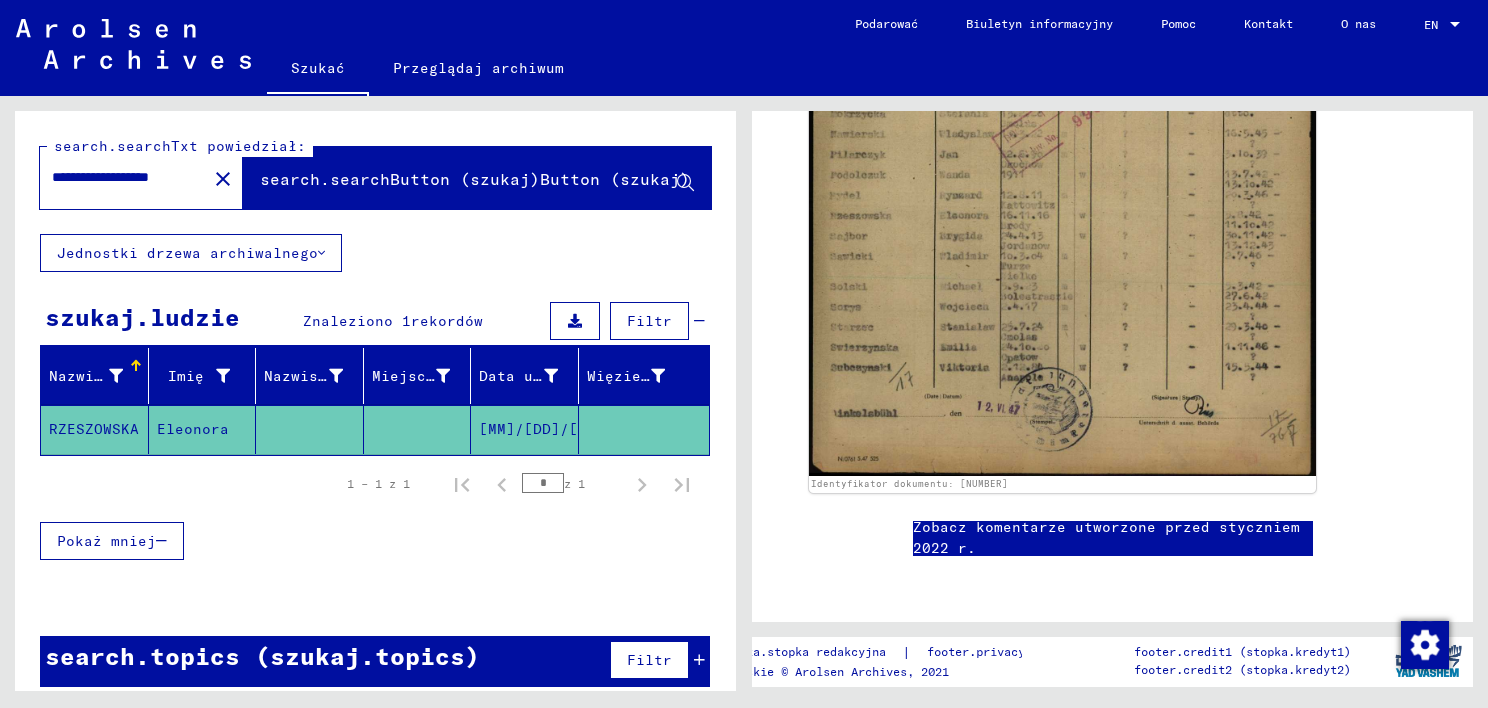 scroll, scrollTop: 812, scrollLeft: 0, axis: vertical 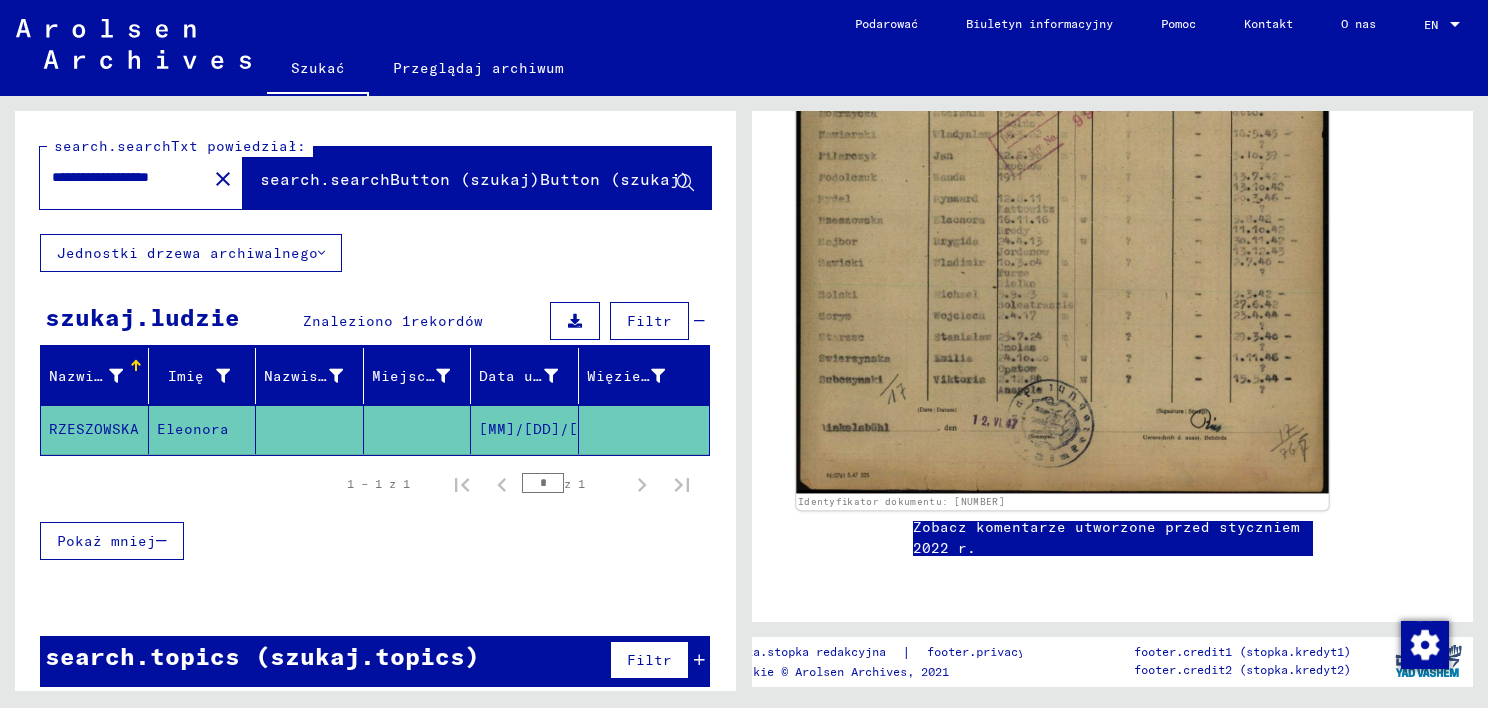 click 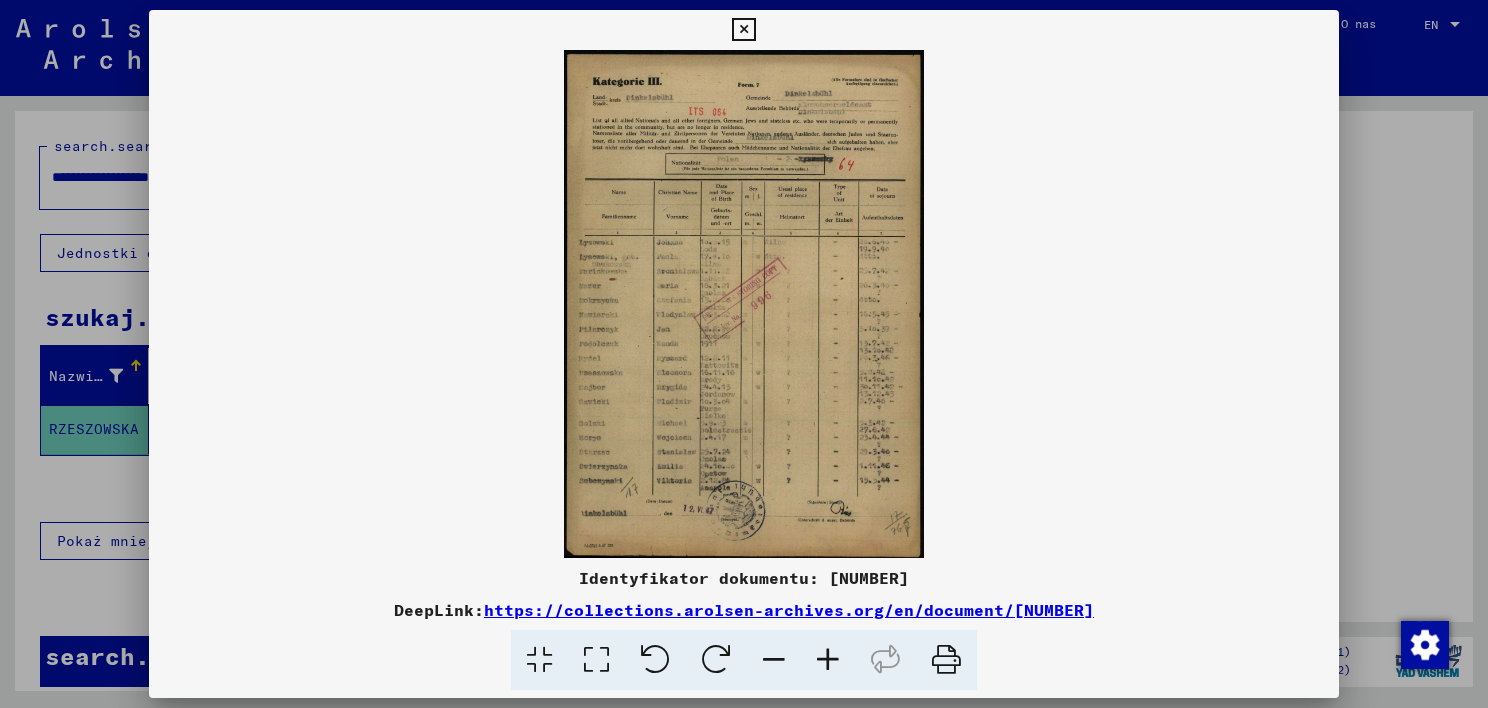 click at bounding box center [828, 660] 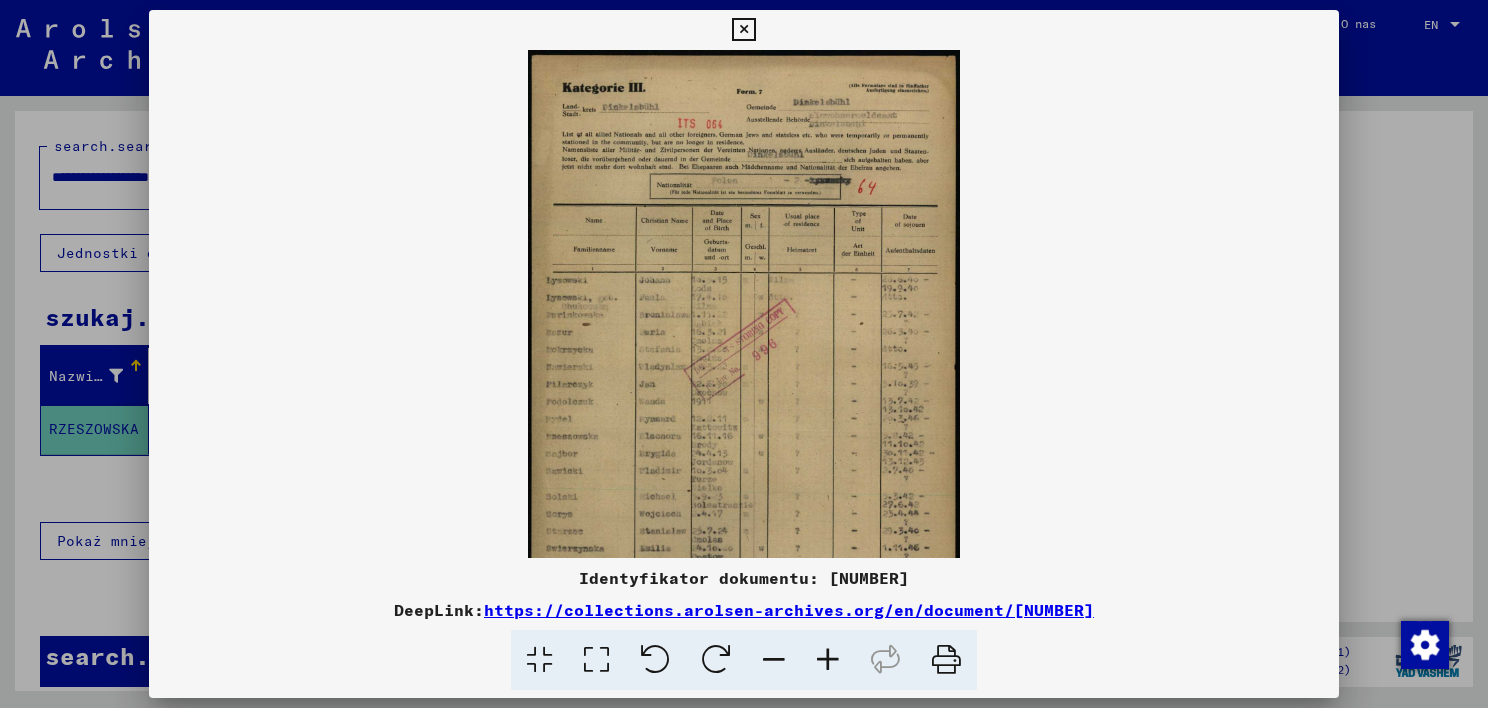 click at bounding box center (828, 660) 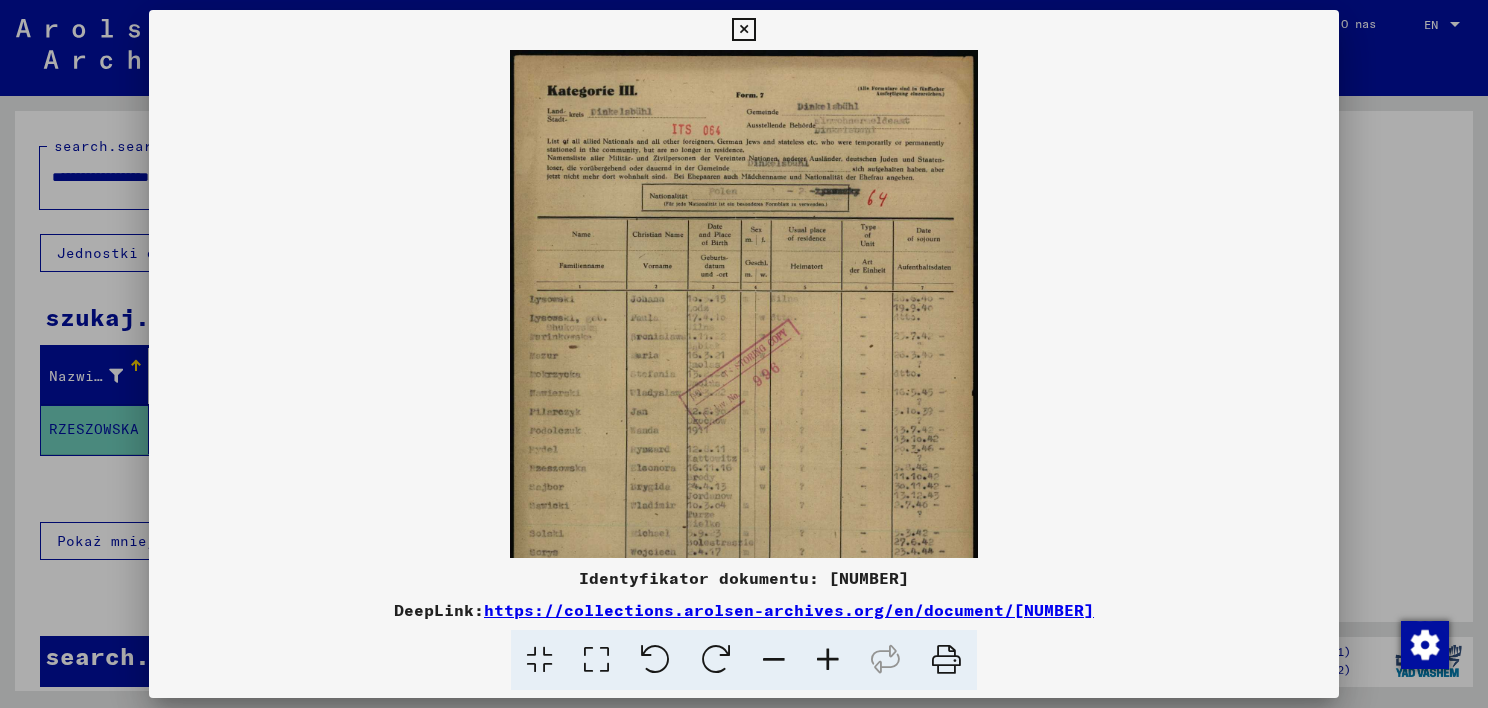 click at bounding box center (828, 660) 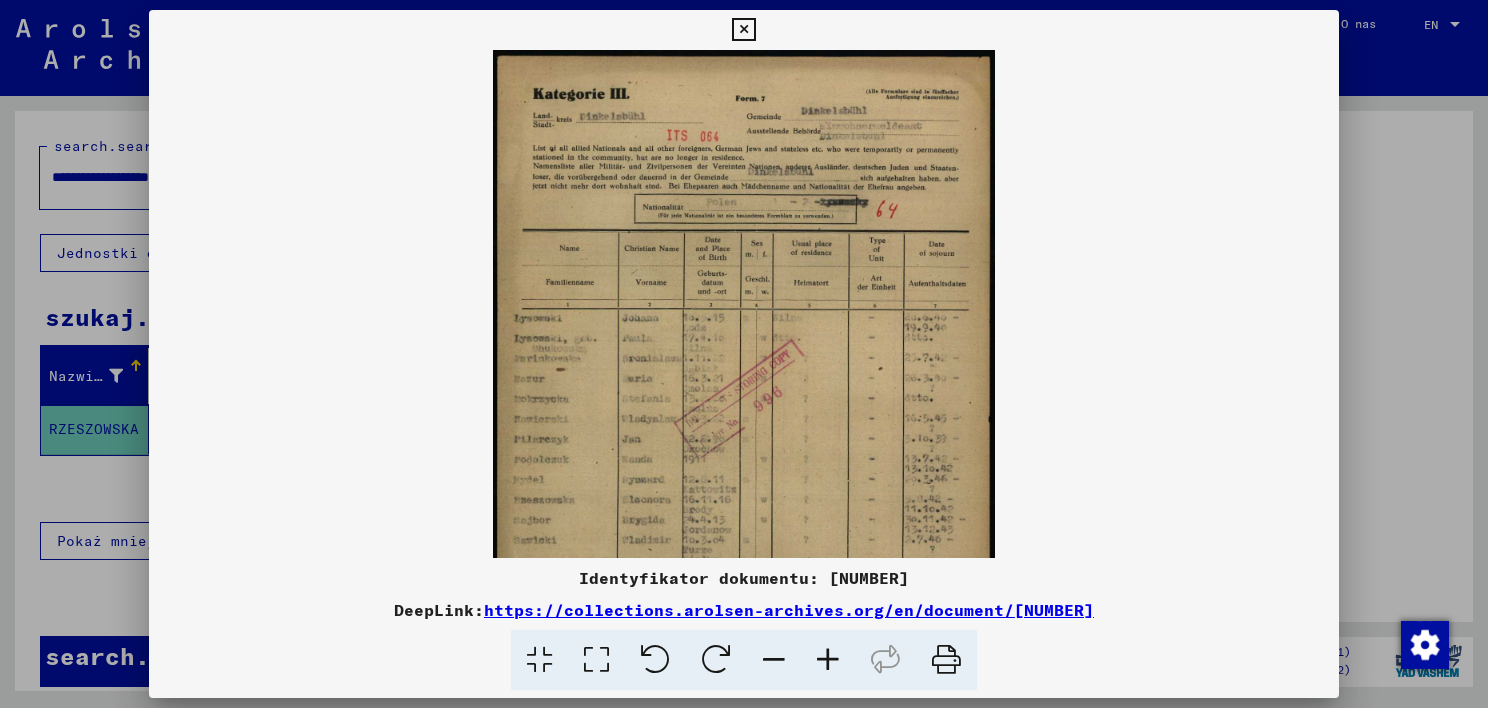 click at bounding box center (743, 30) 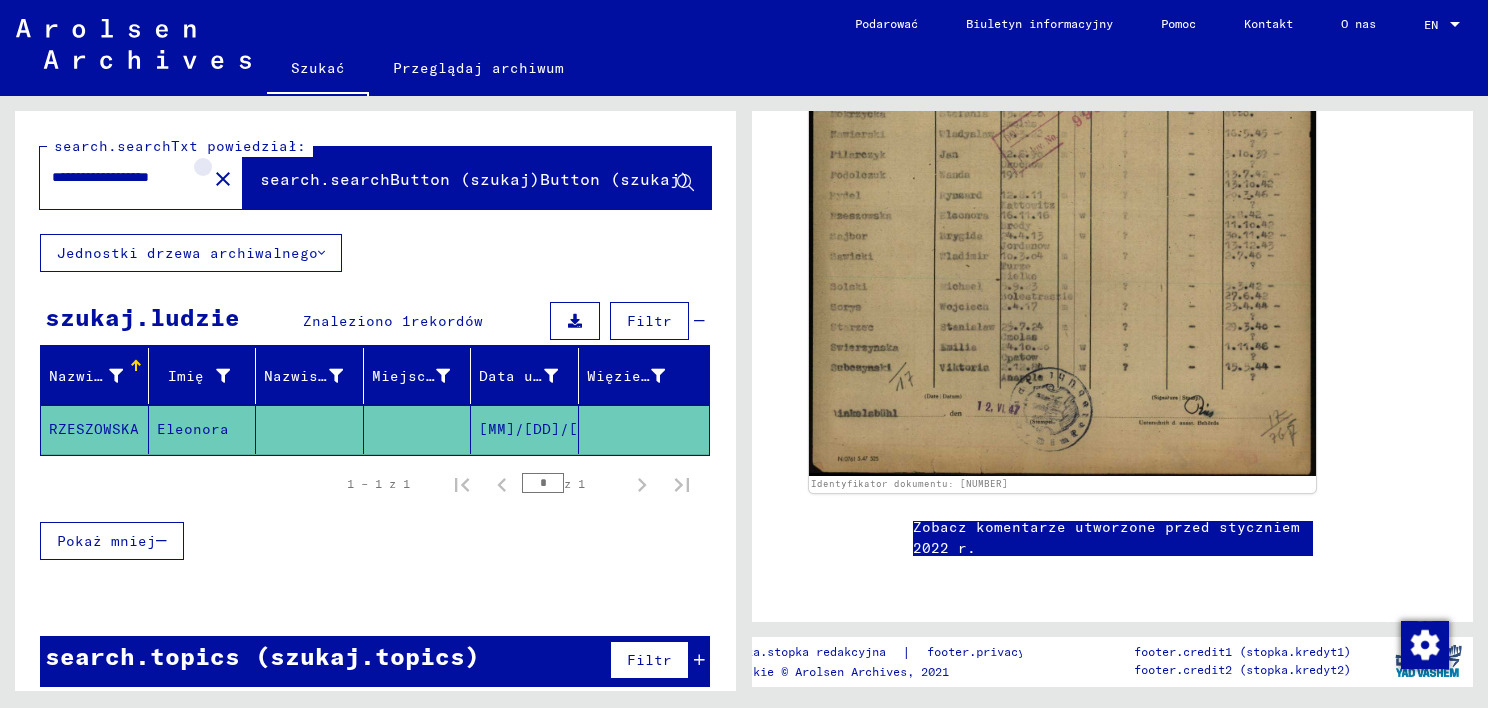 click on "close" 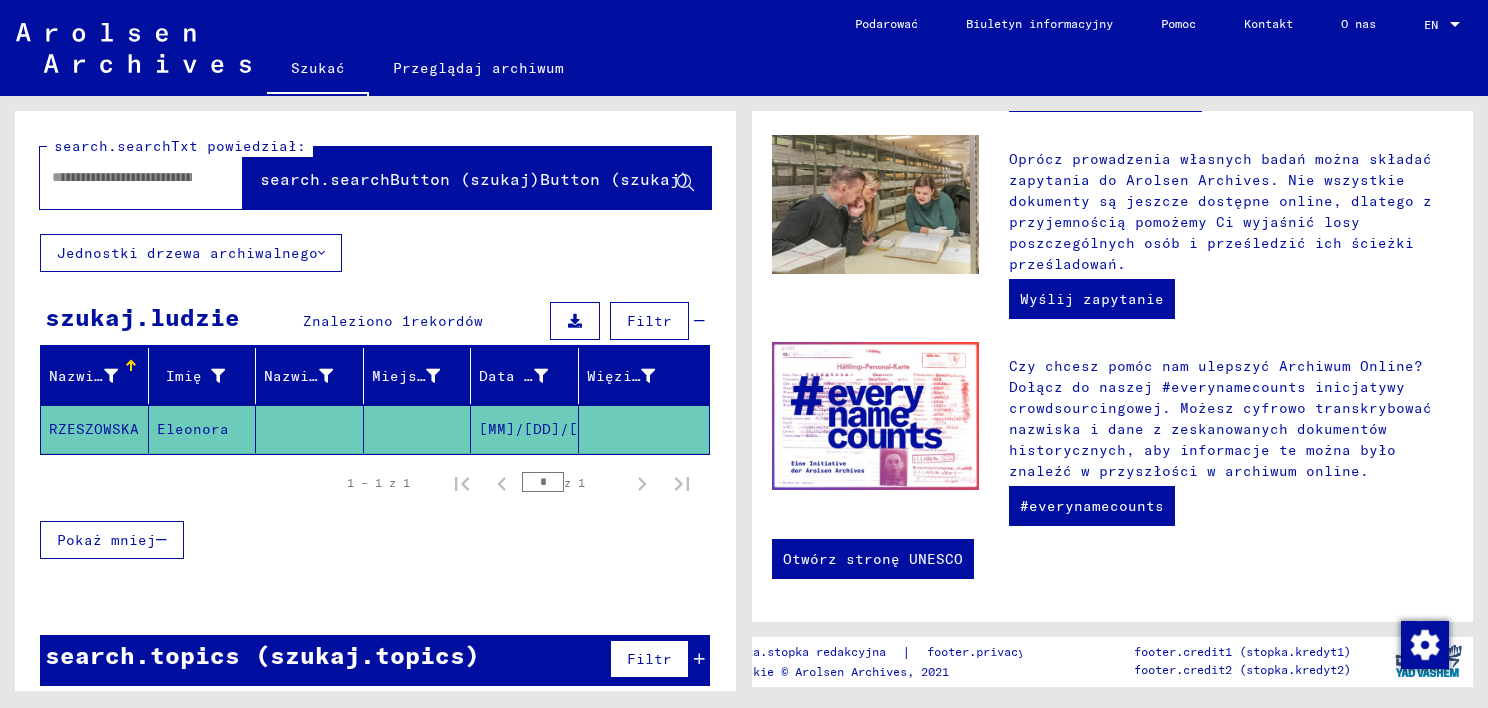 scroll, scrollTop: 0, scrollLeft: 0, axis: both 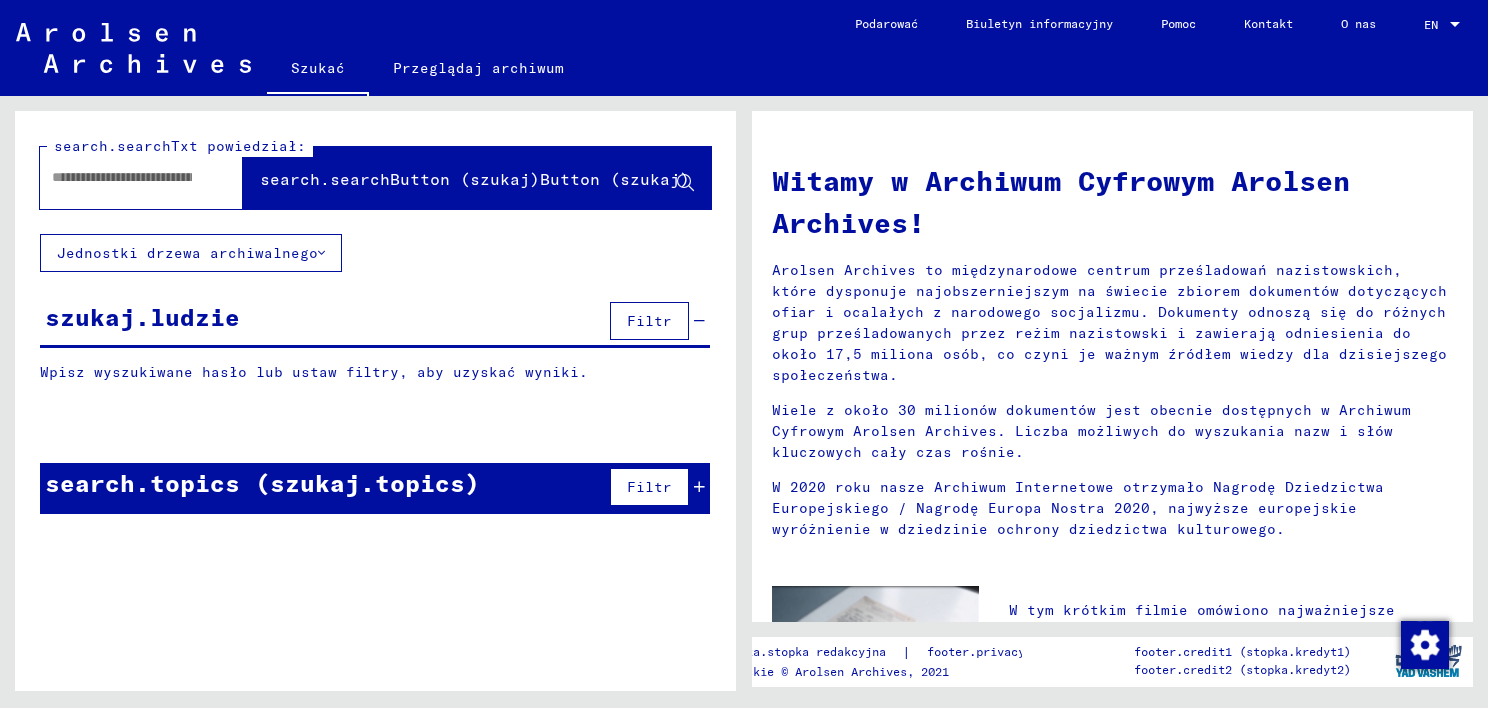 click at bounding box center (122, 177) 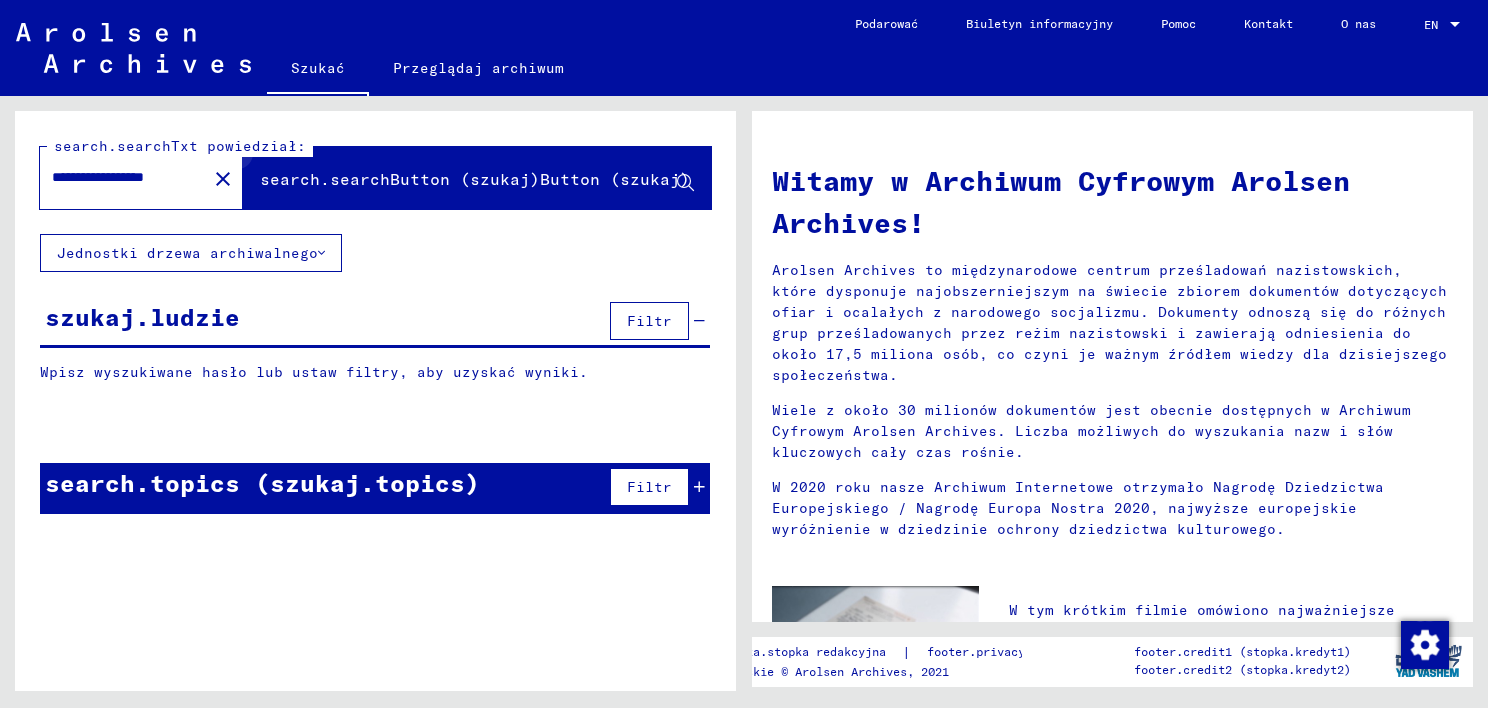 click 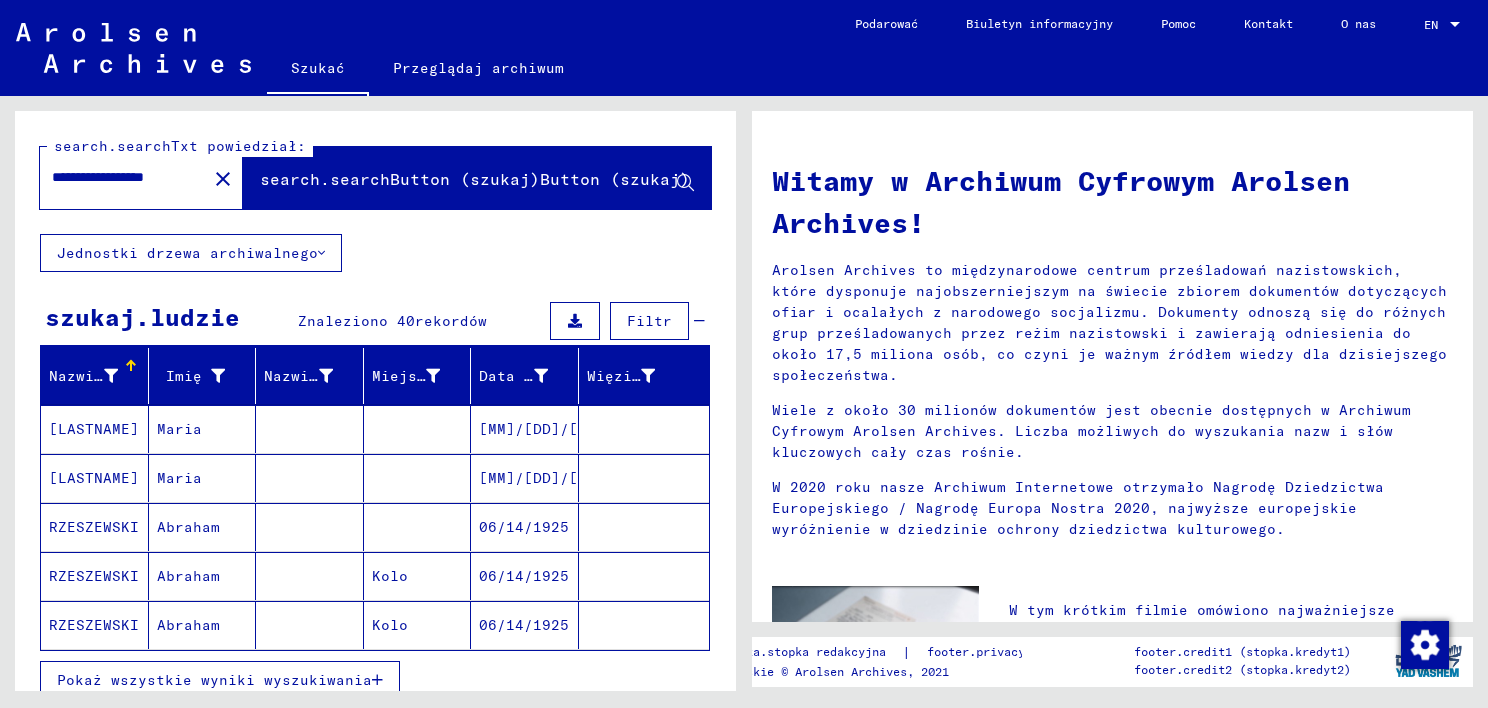 type 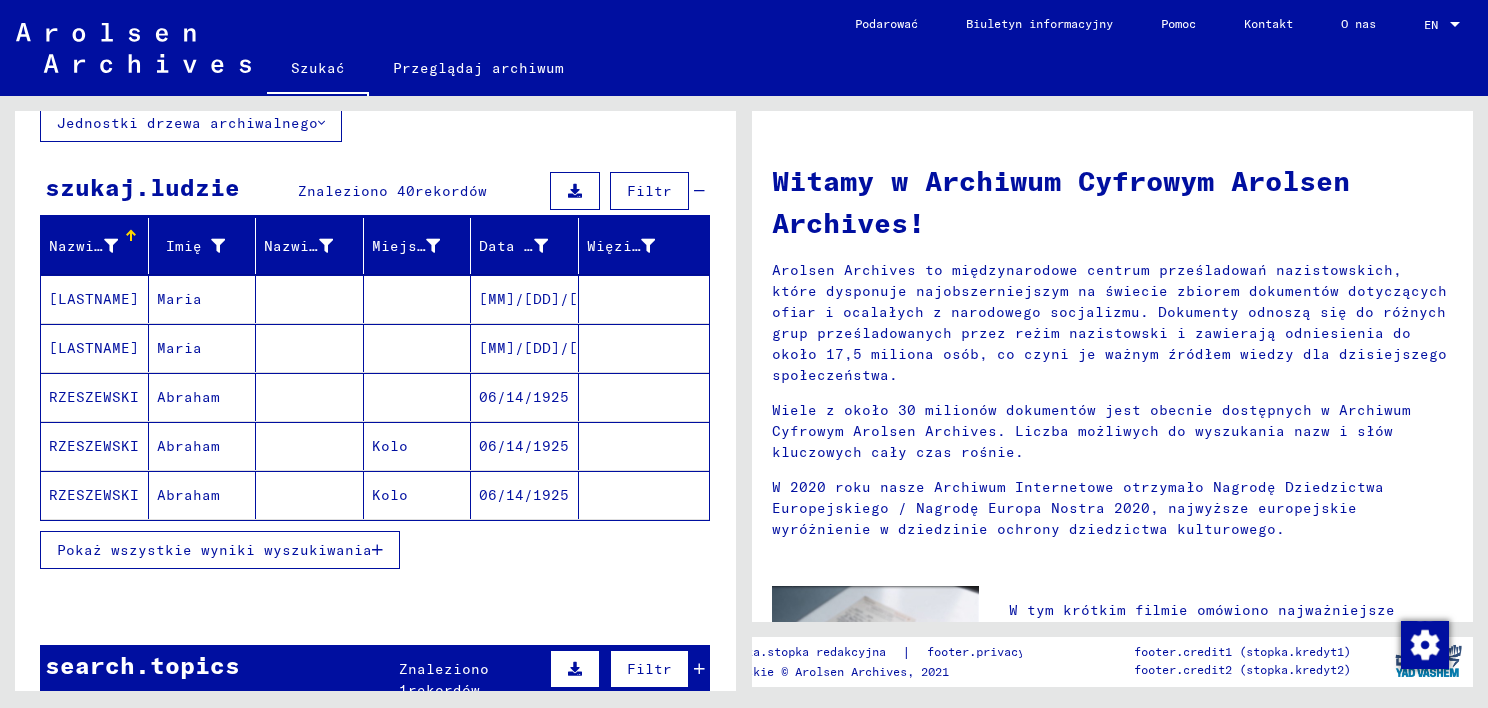 scroll, scrollTop: 132, scrollLeft: 0, axis: vertical 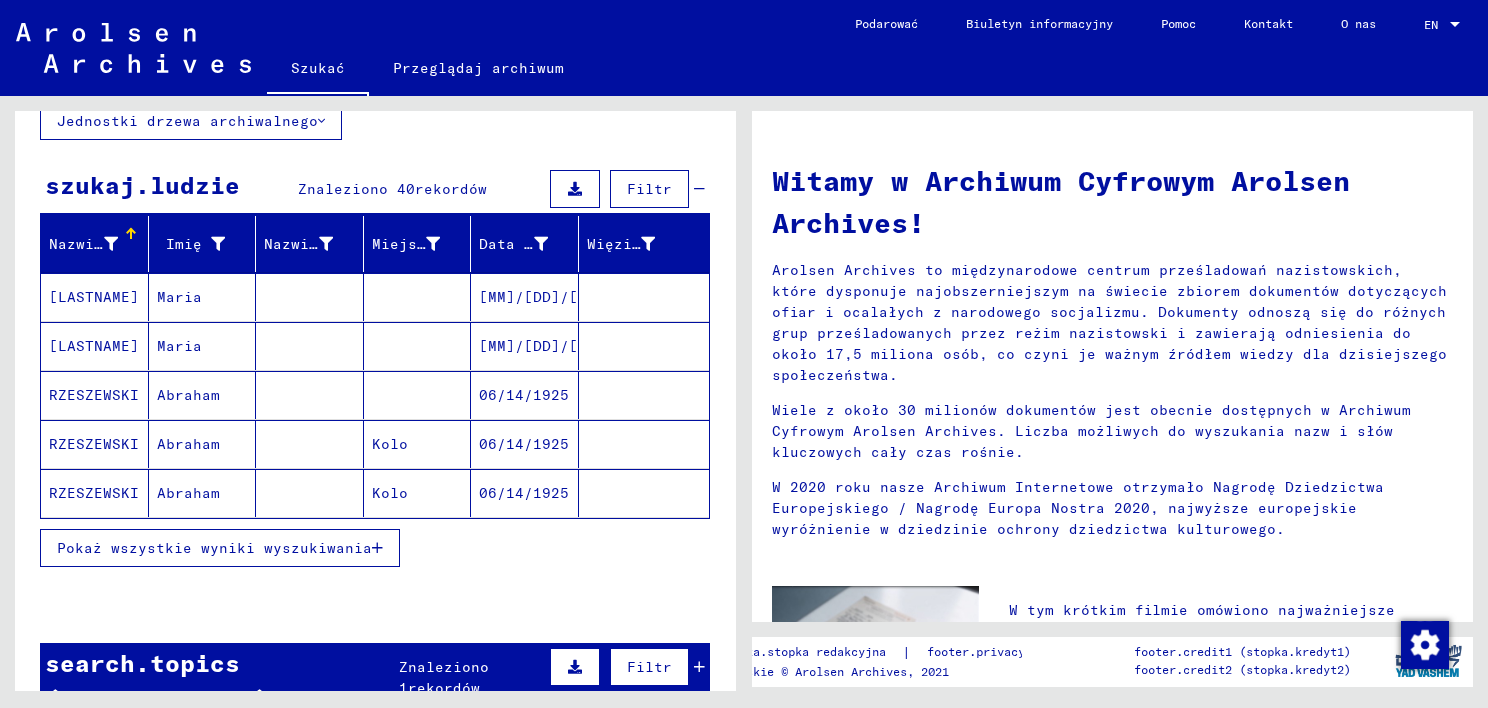 click at bounding box center [377, 548] 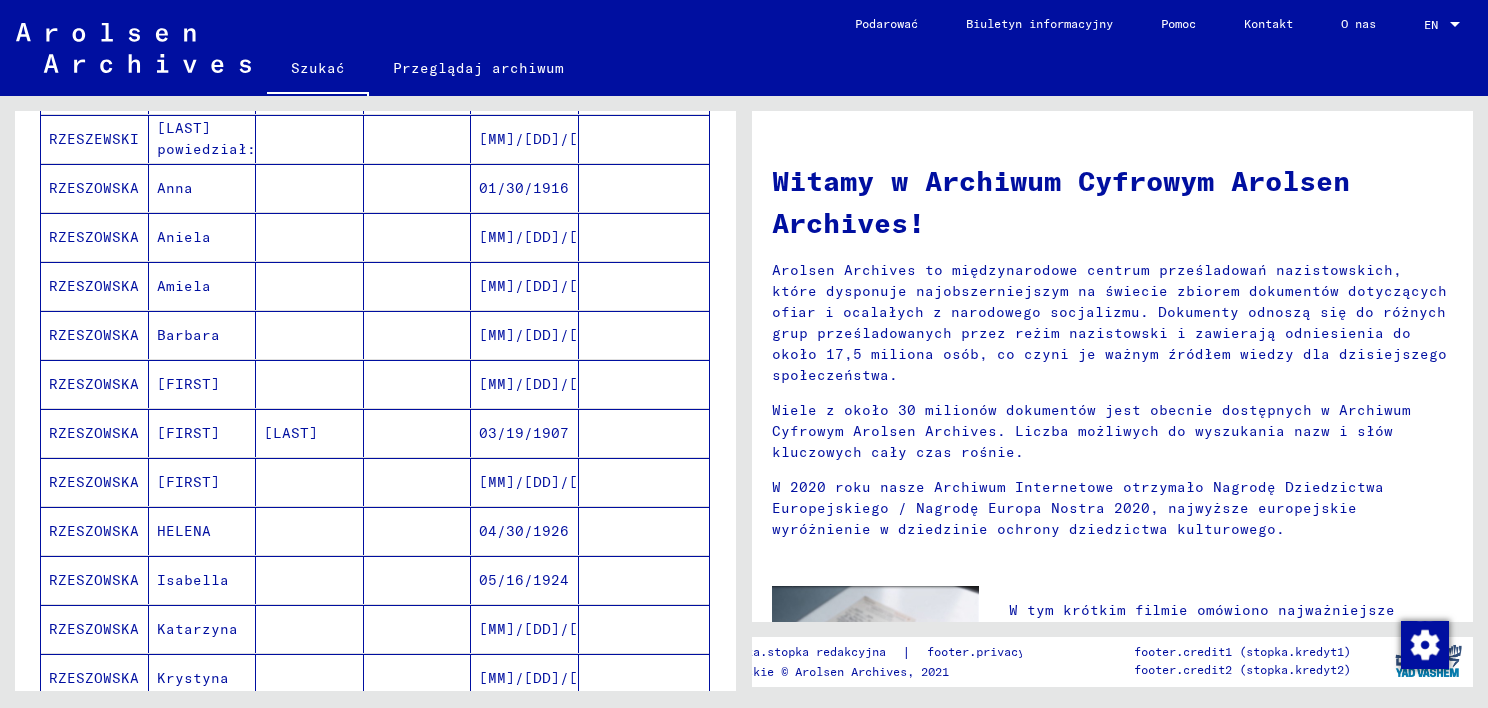 scroll, scrollTop: 676, scrollLeft: 0, axis: vertical 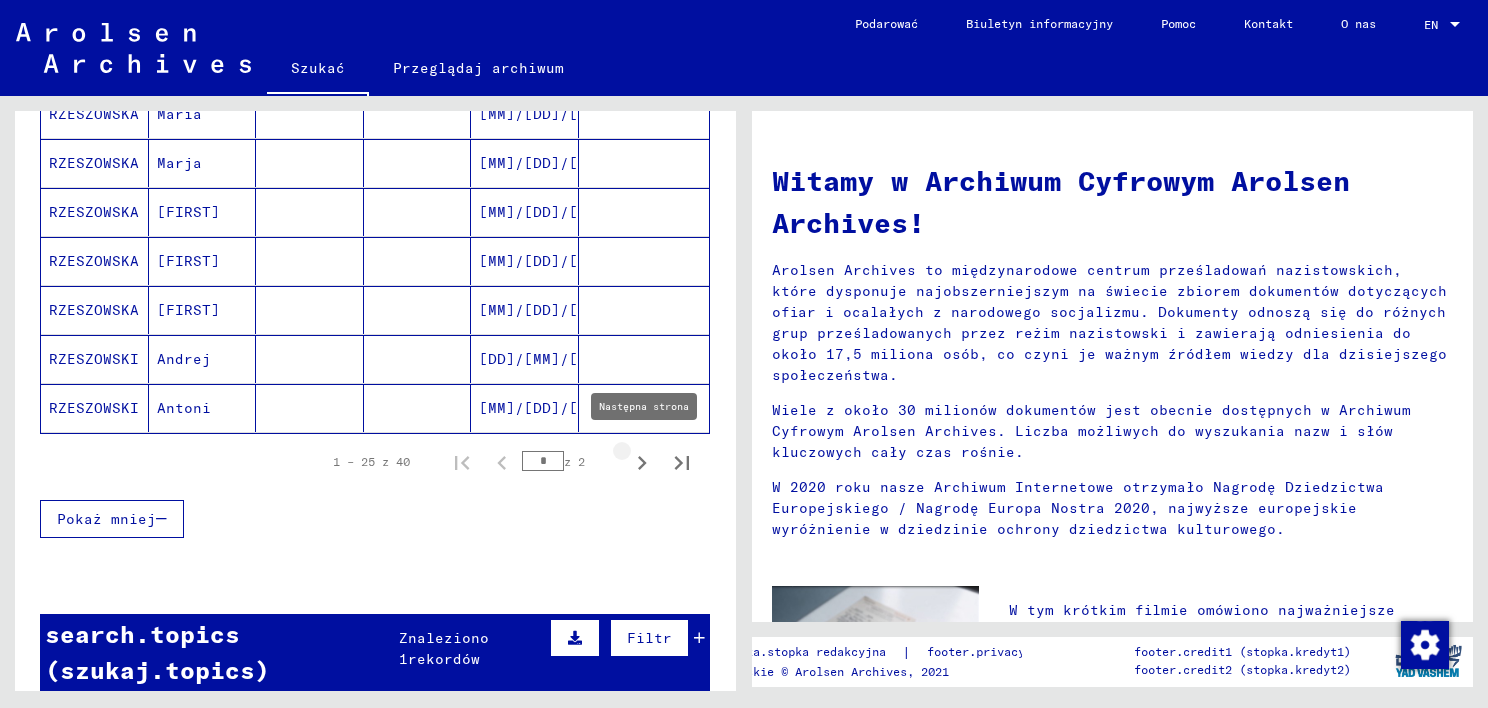 click 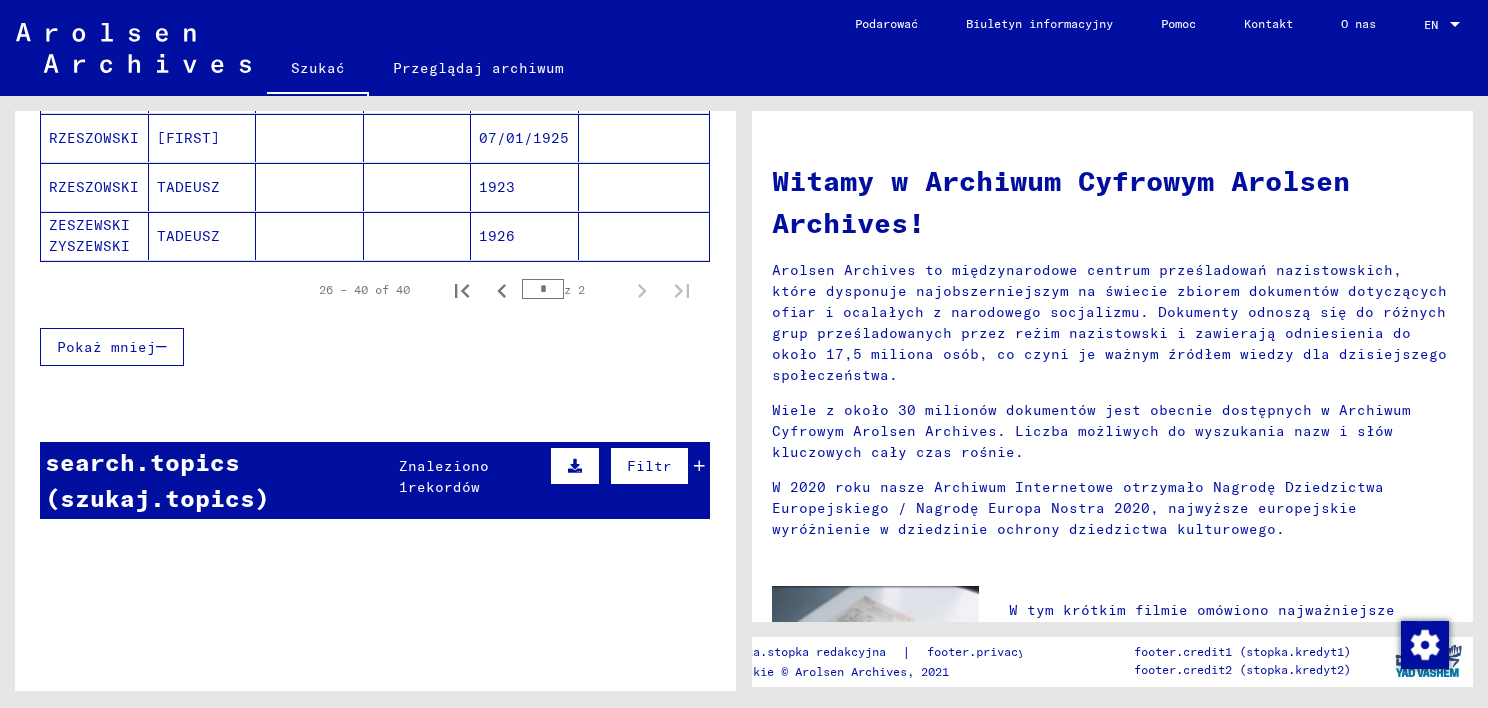 scroll, scrollTop: 872, scrollLeft: 0, axis: vertical 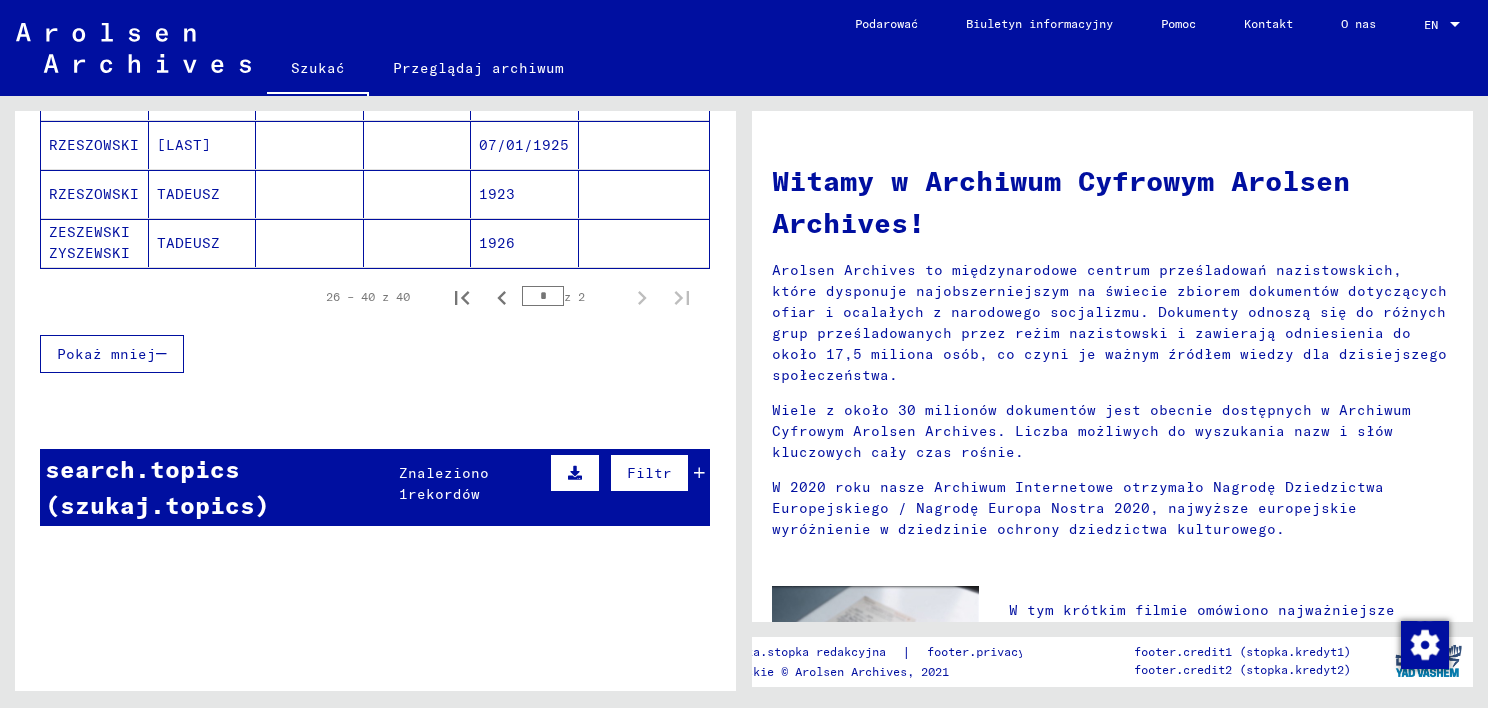 click on "ZESZEWSKI ZYSZEWSKI" 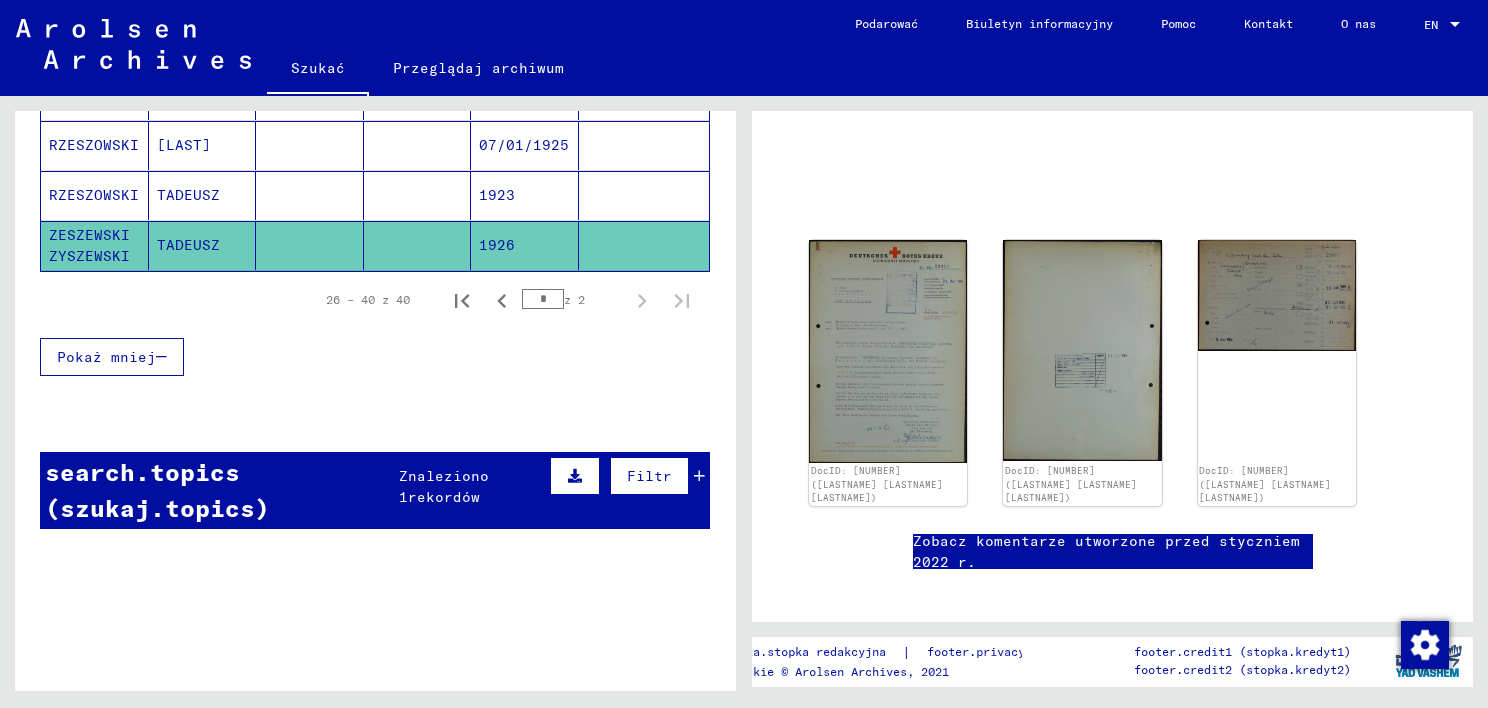 scroll, scrollTop: 110, scrollLeft: 0, axis: vertical 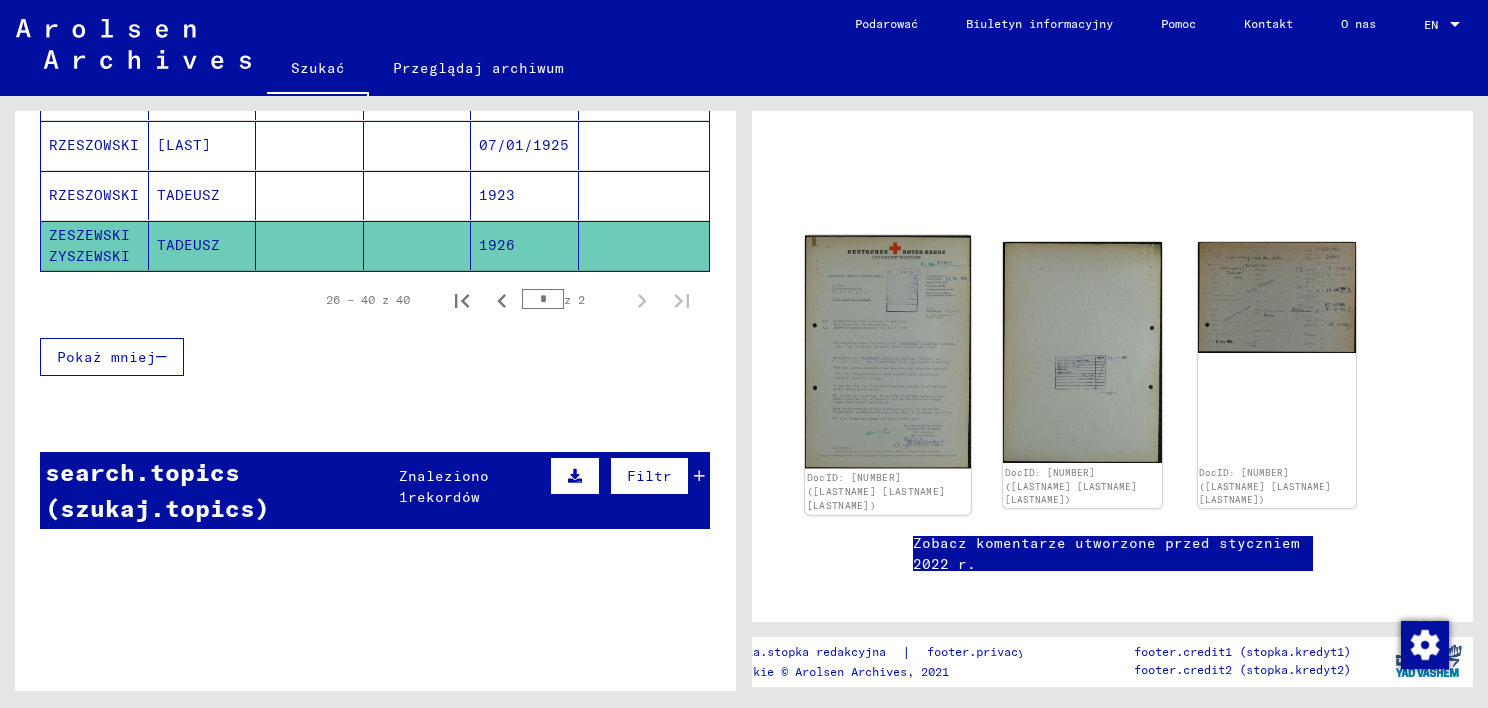 click 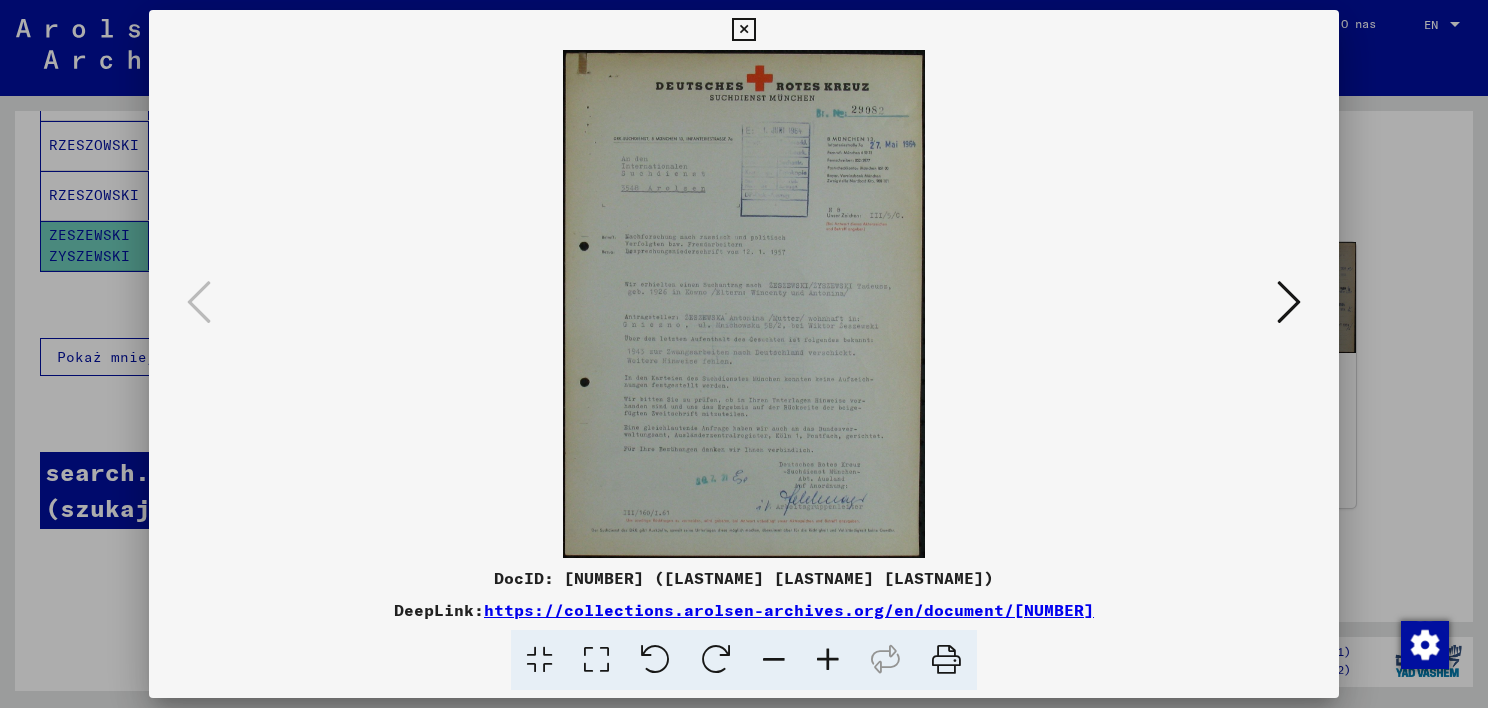 click at bounding box center (828, 660) 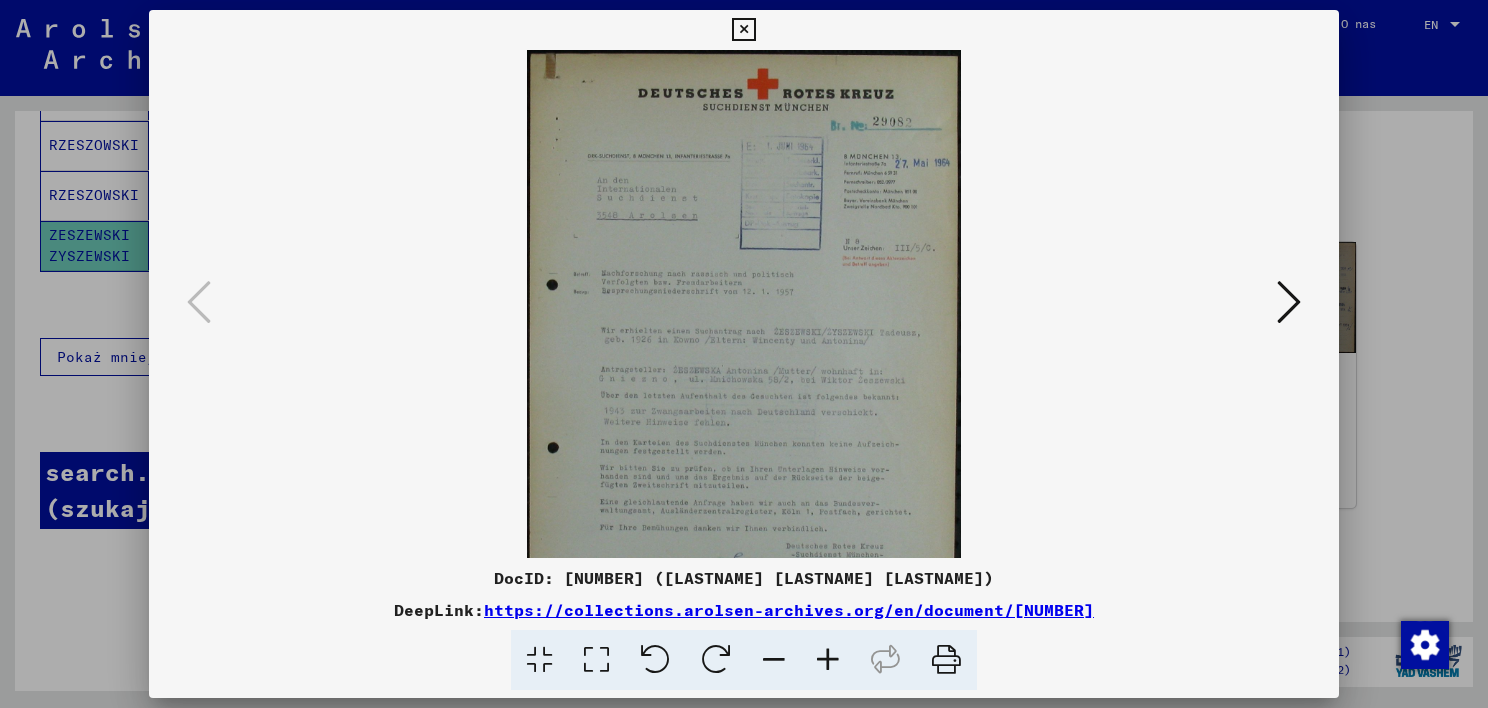 click at bounding box center [828, 660] 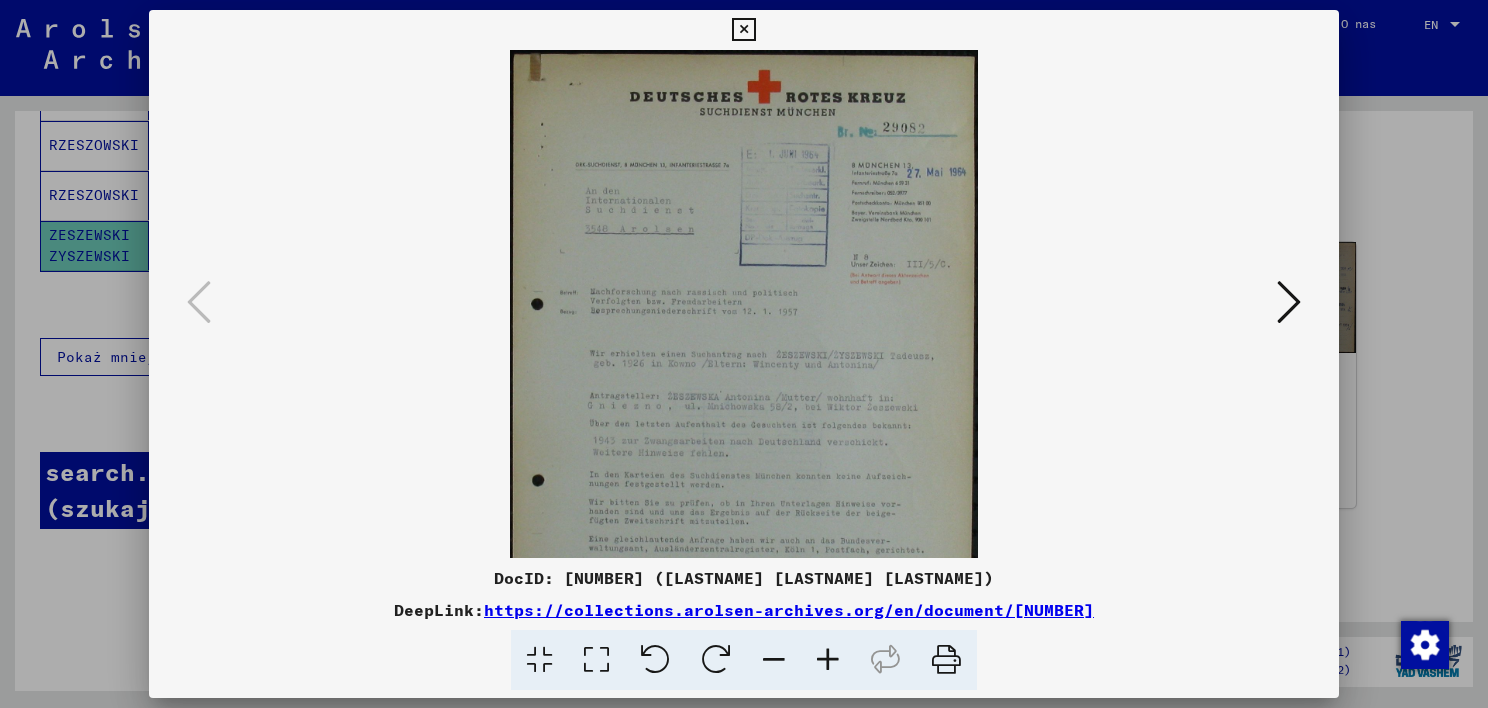click at bounding box center [828, 660] 